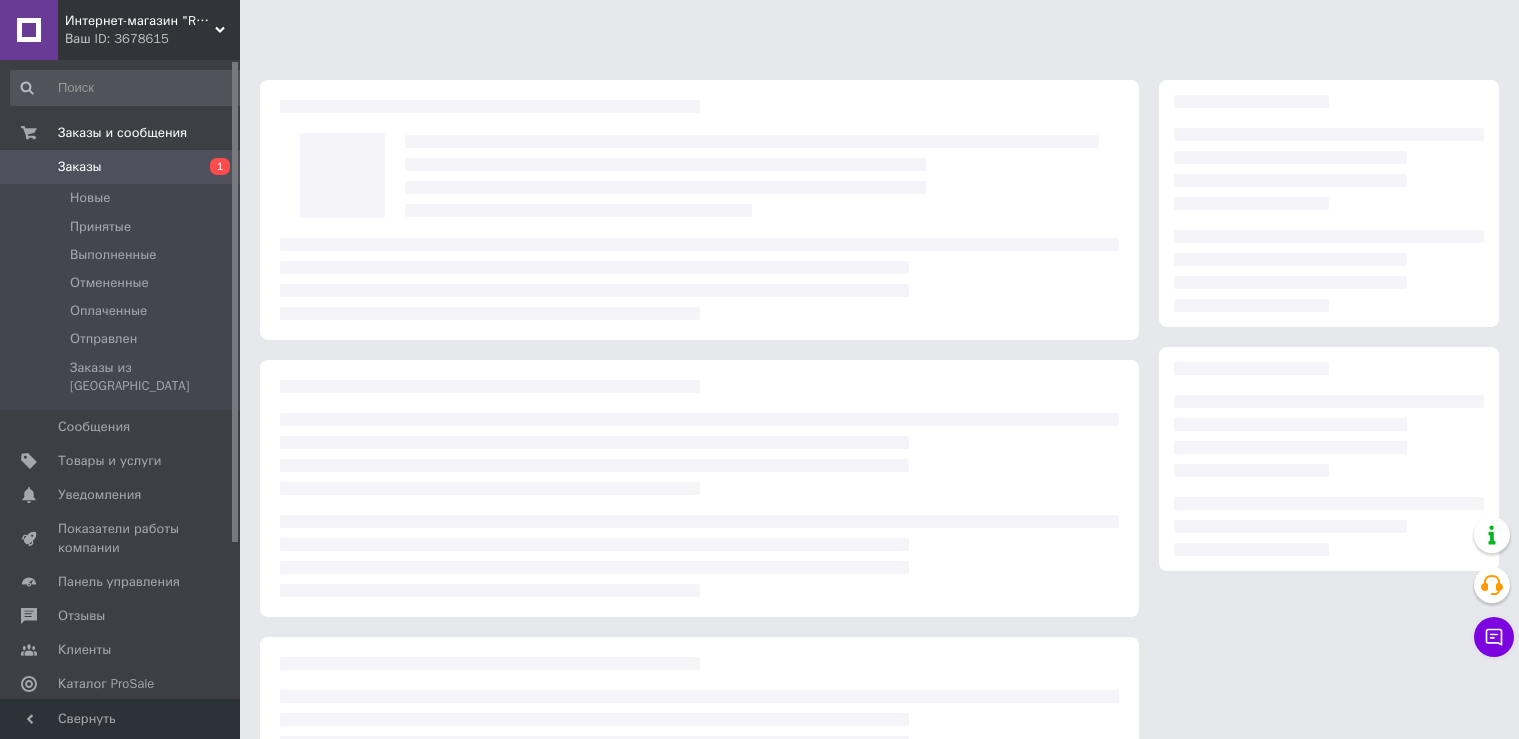 scroll, scrollTop: 0, scrollLeft: 0, axis: both 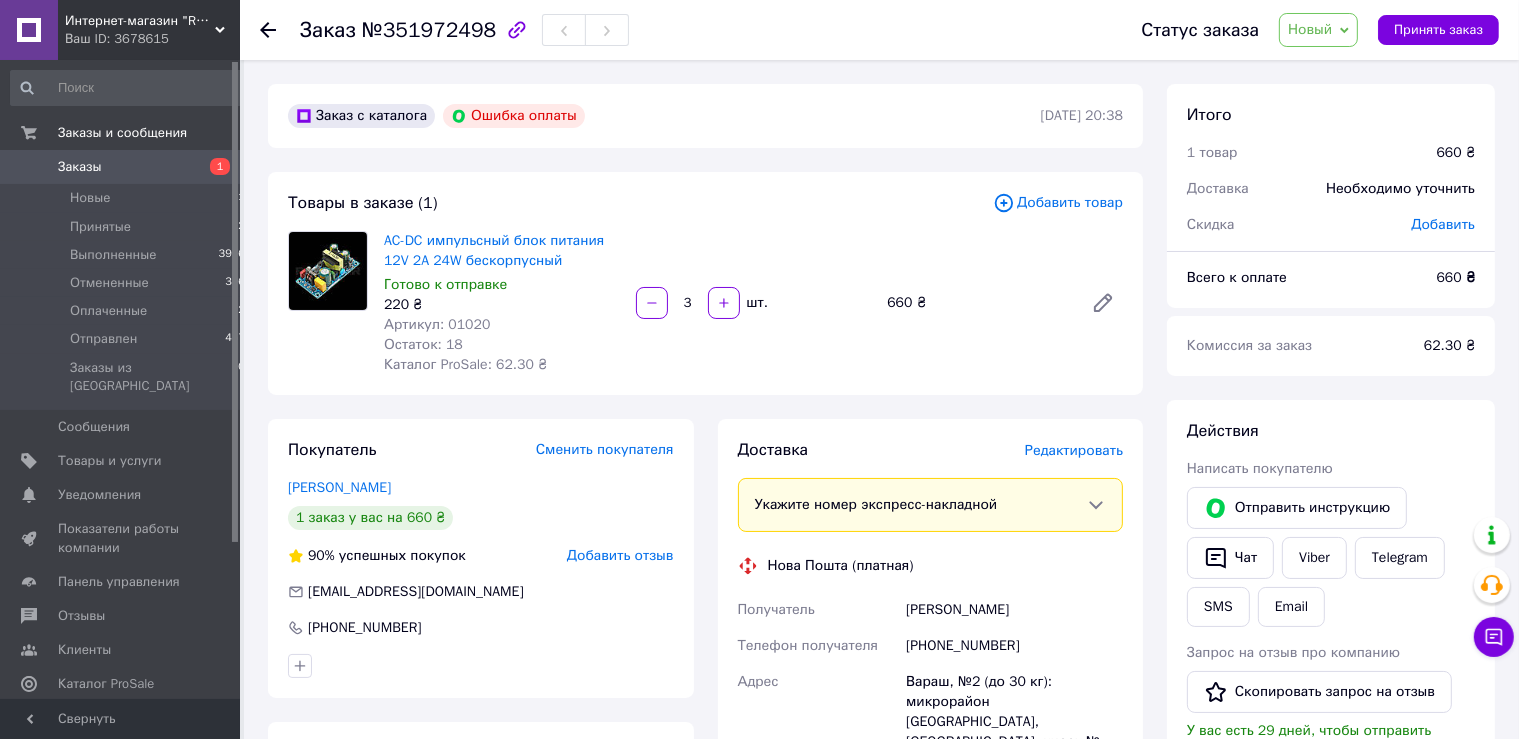click 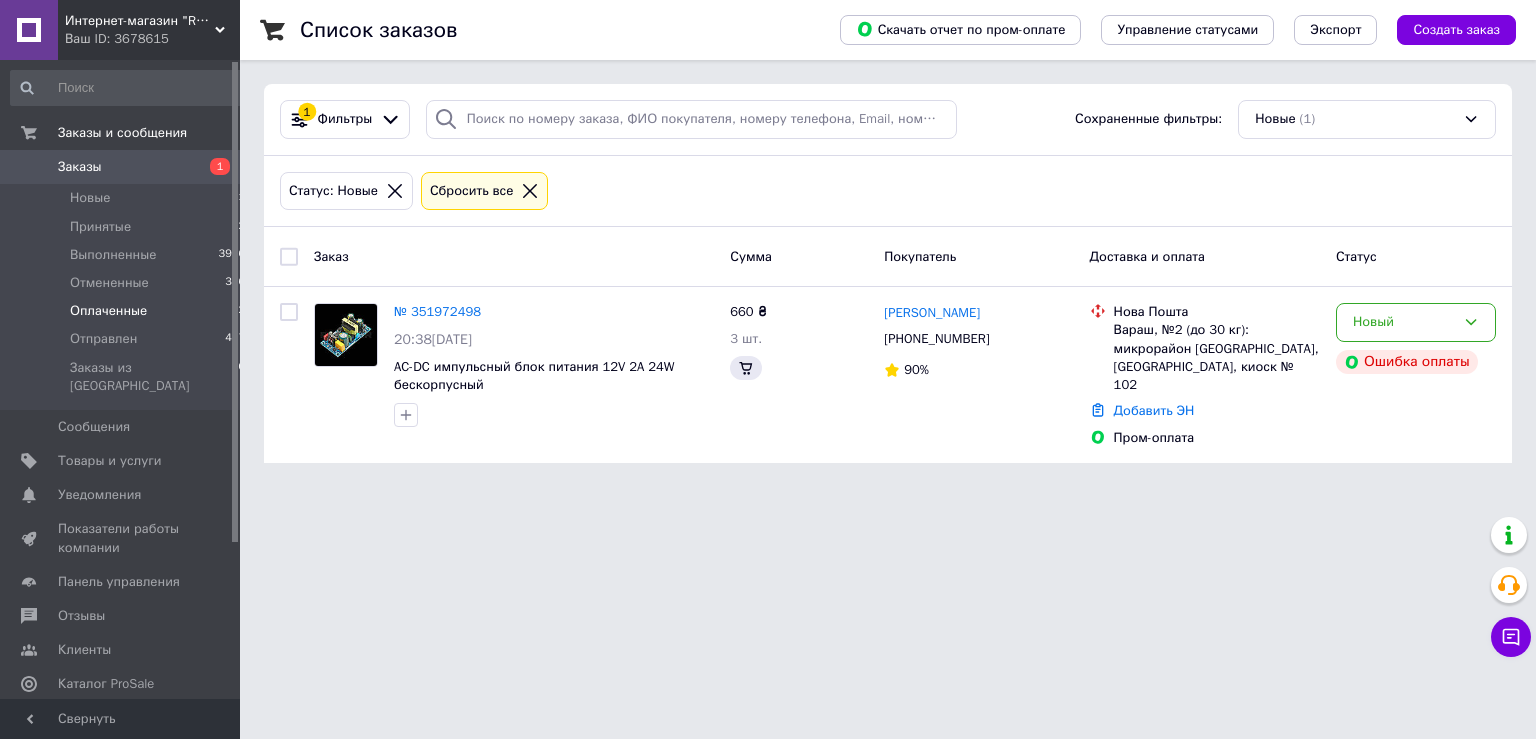 click on "Оплаченные" at bounding box center (108, 311) 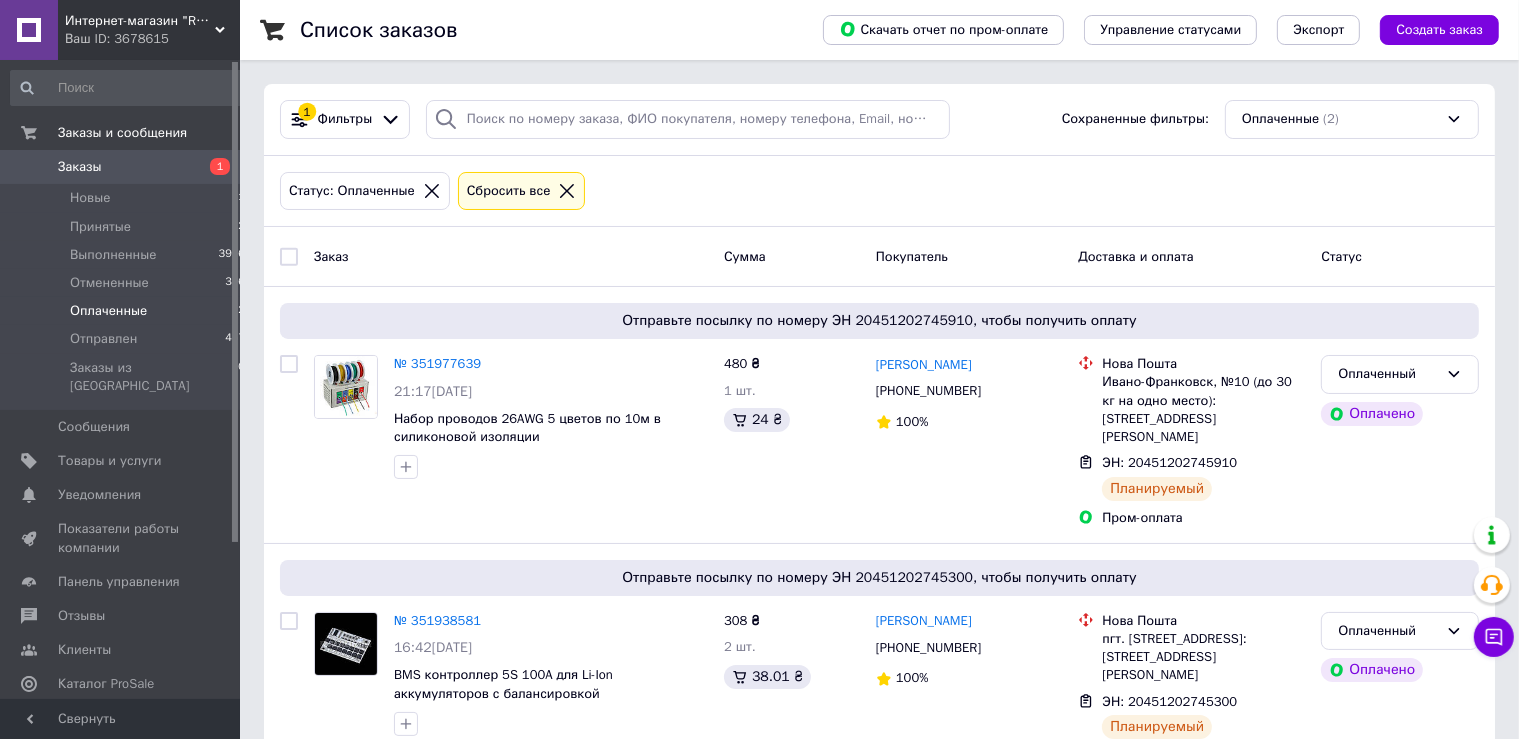 click on "Оплаченные" at bounding box center [108, 311] 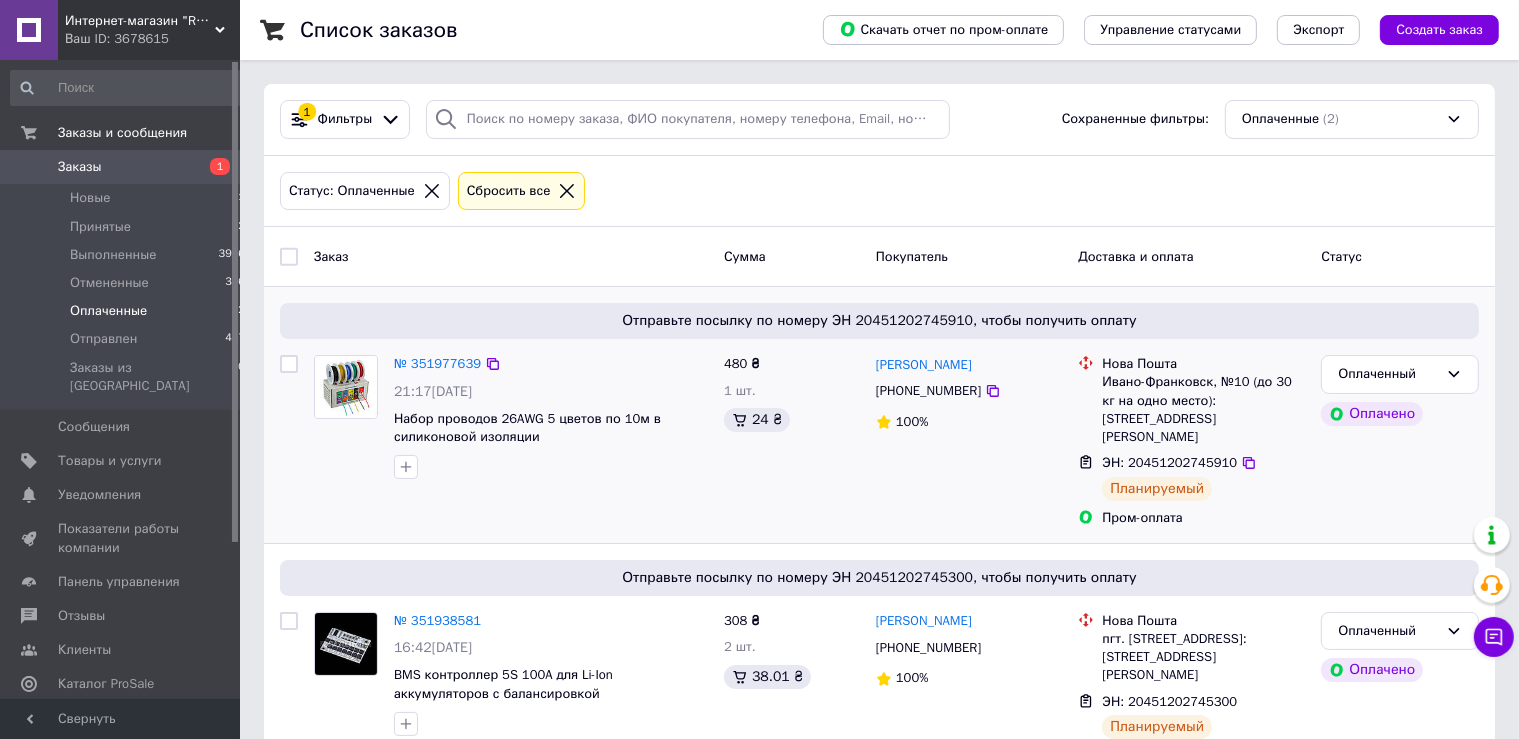 scroll, scrollTop: 48, scrollLeft: 0, axis: vertical 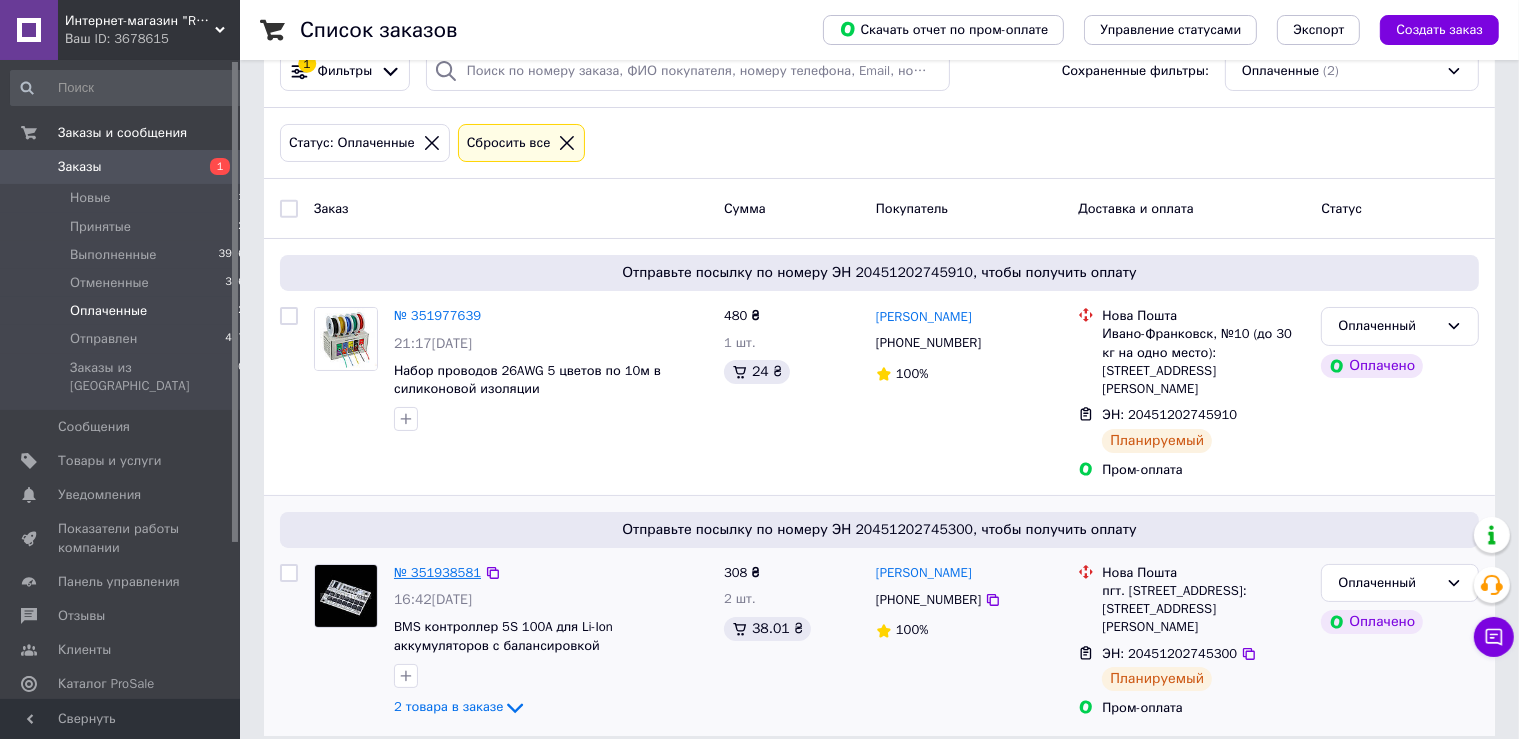 click on "№ 351938581" at bounding box center (437, 572) 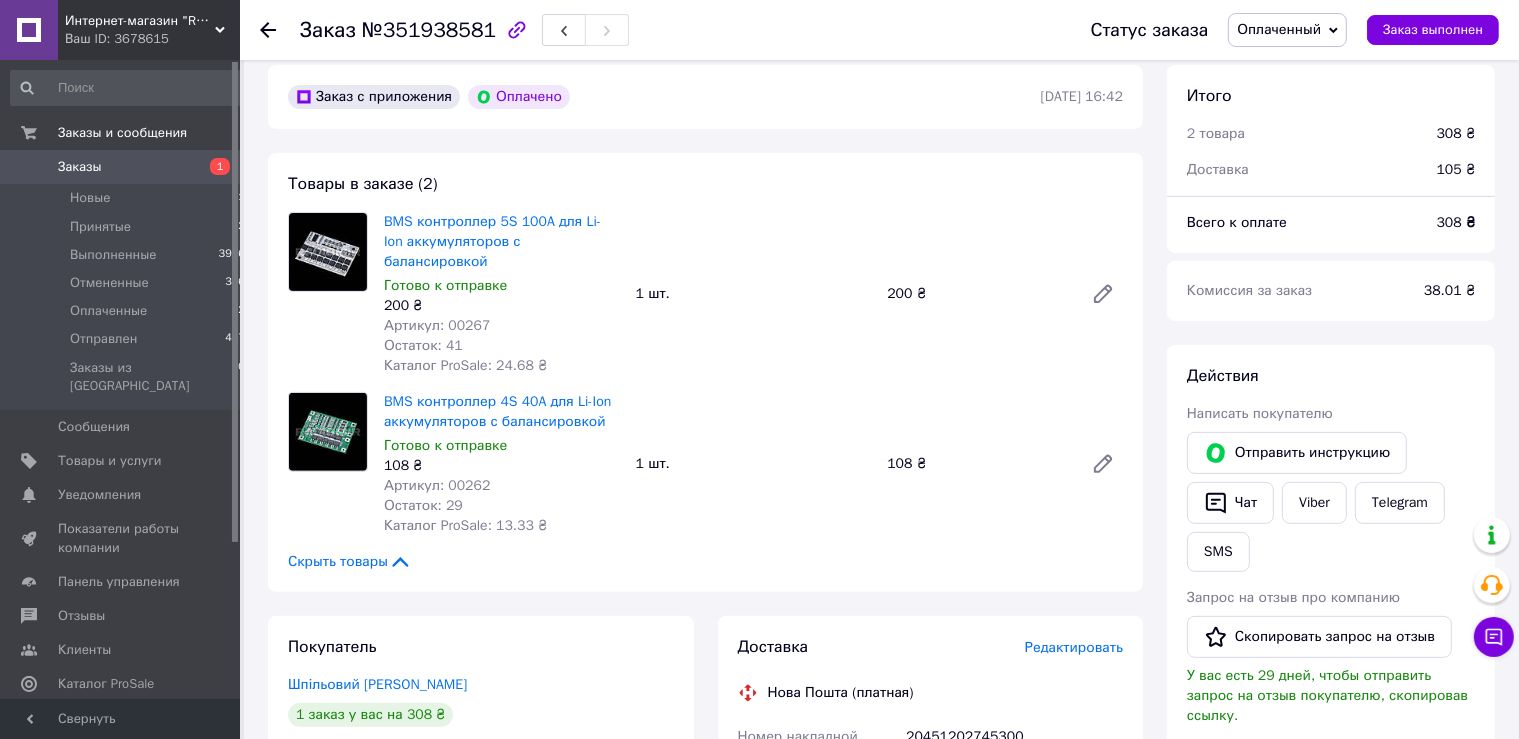 scroll, scrollTop: 788, scrollLeft: 0, axis: vertical 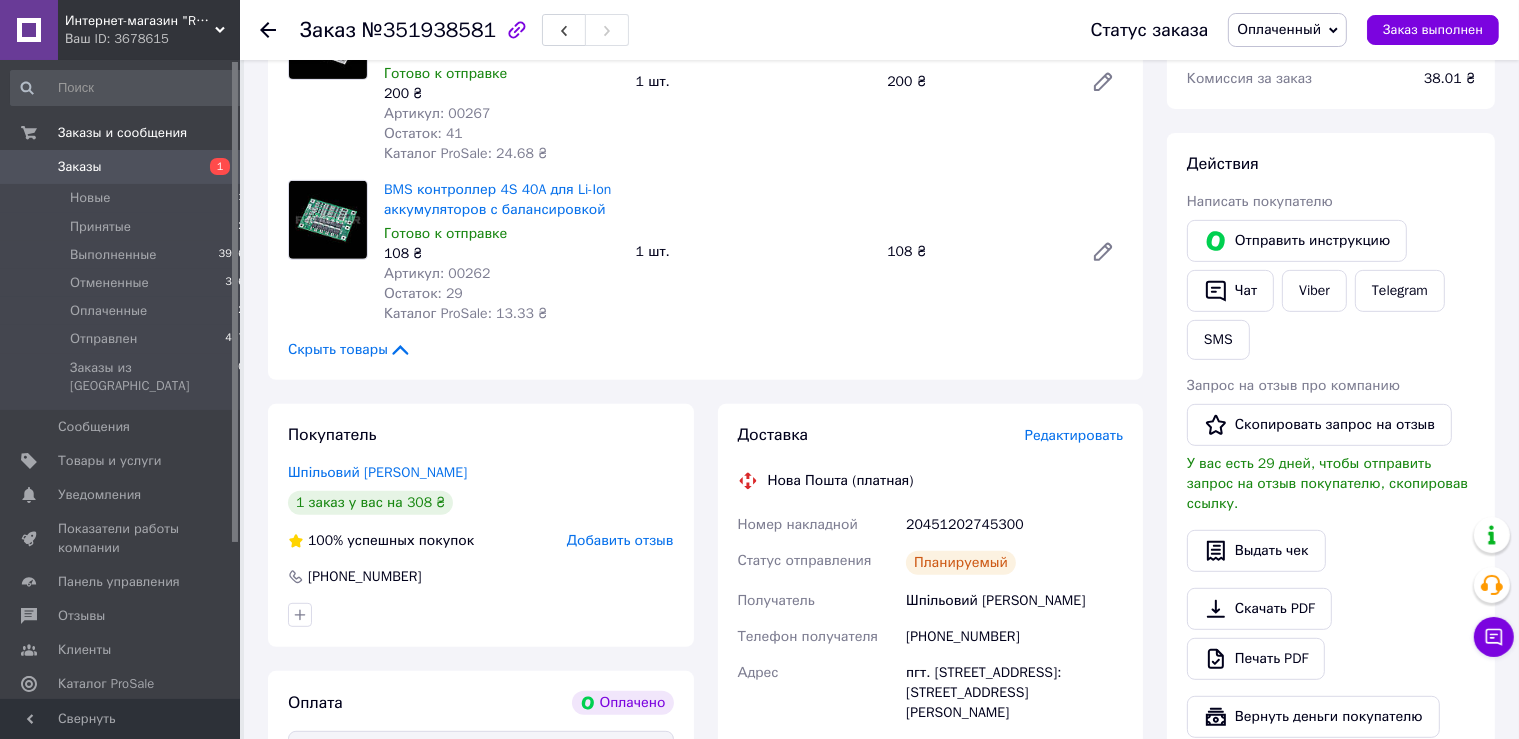 click on "20451202745300" at bounding box center (1014, 525) 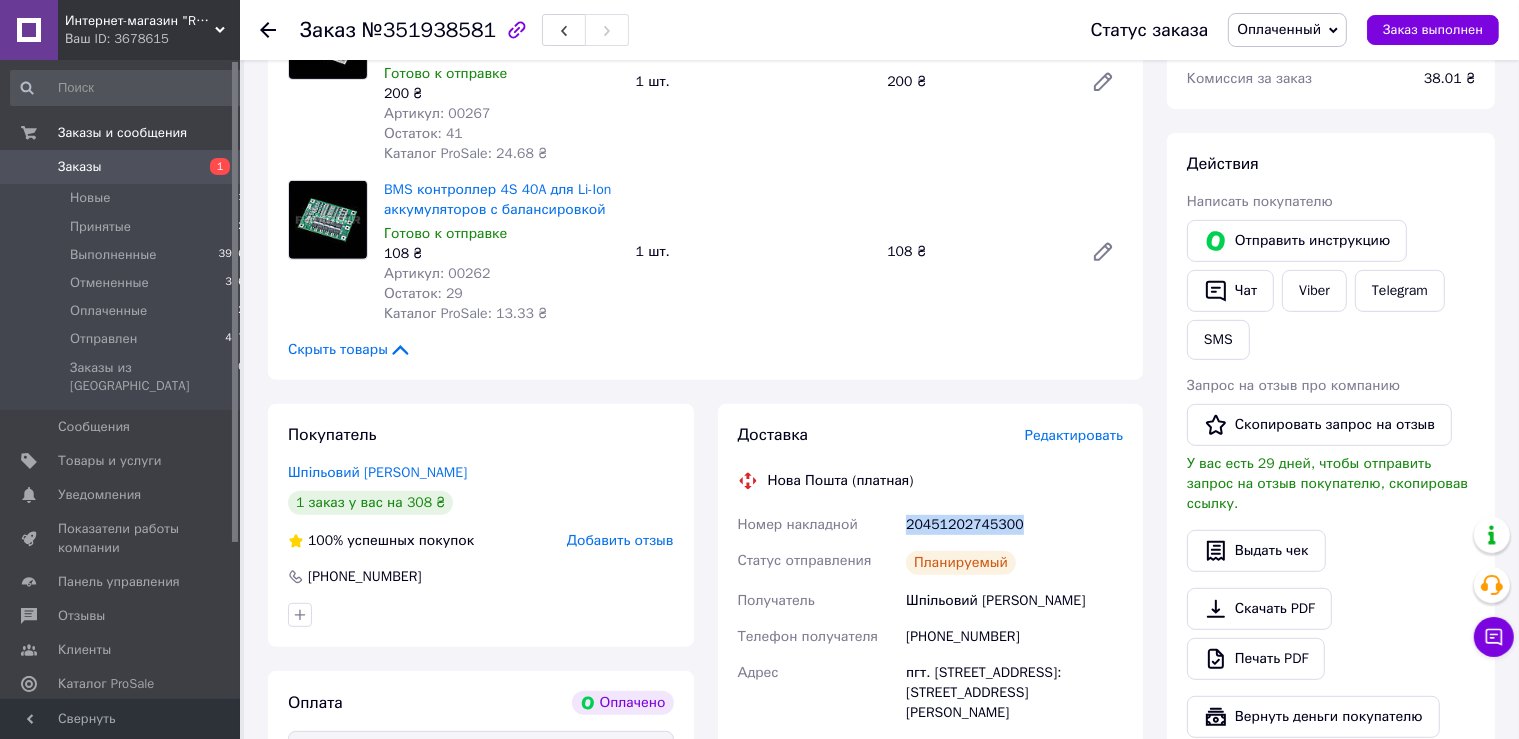 click on "20451202745300" at bounding box center [1014, 525] 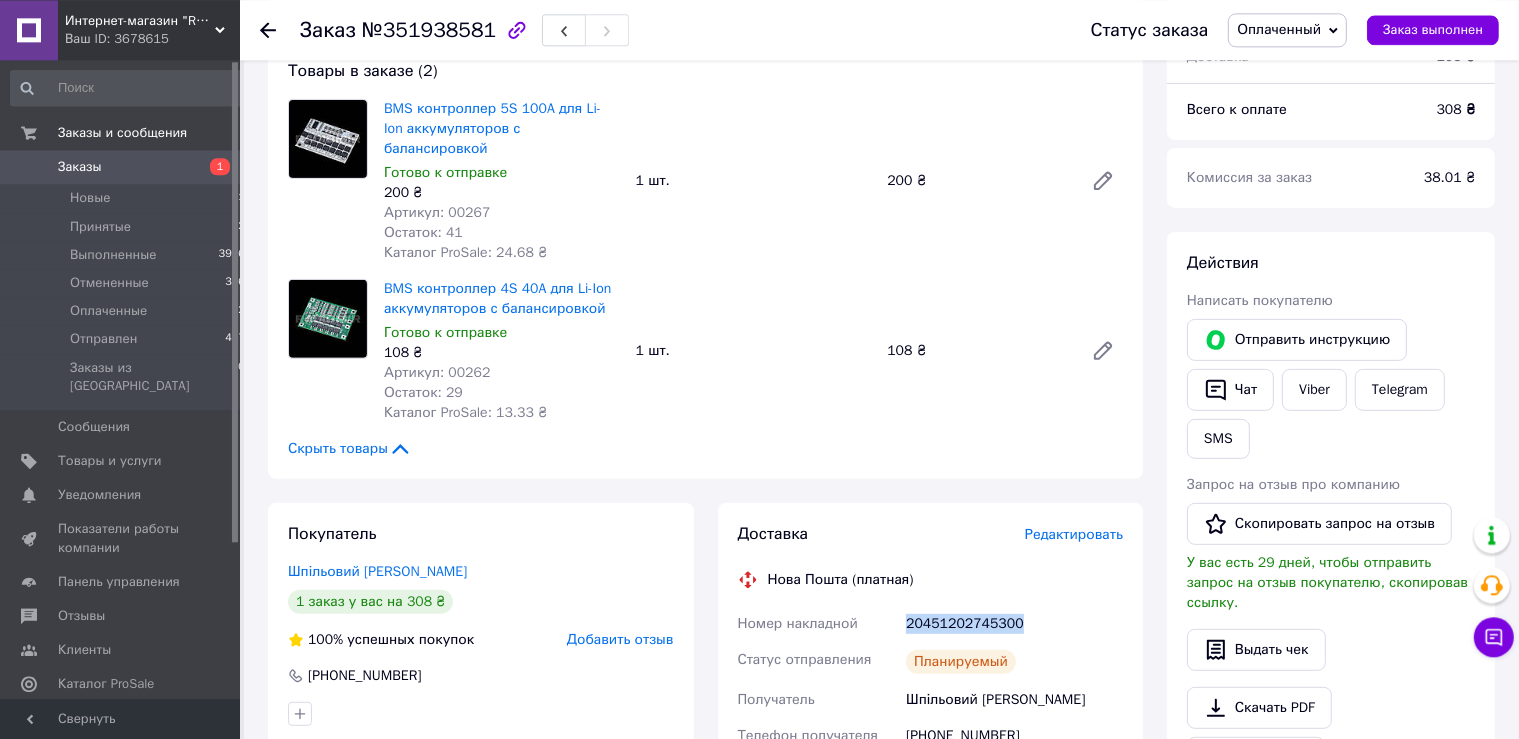 scroll, scrollTop: 576, scrollLeft: 0, axis: vertical 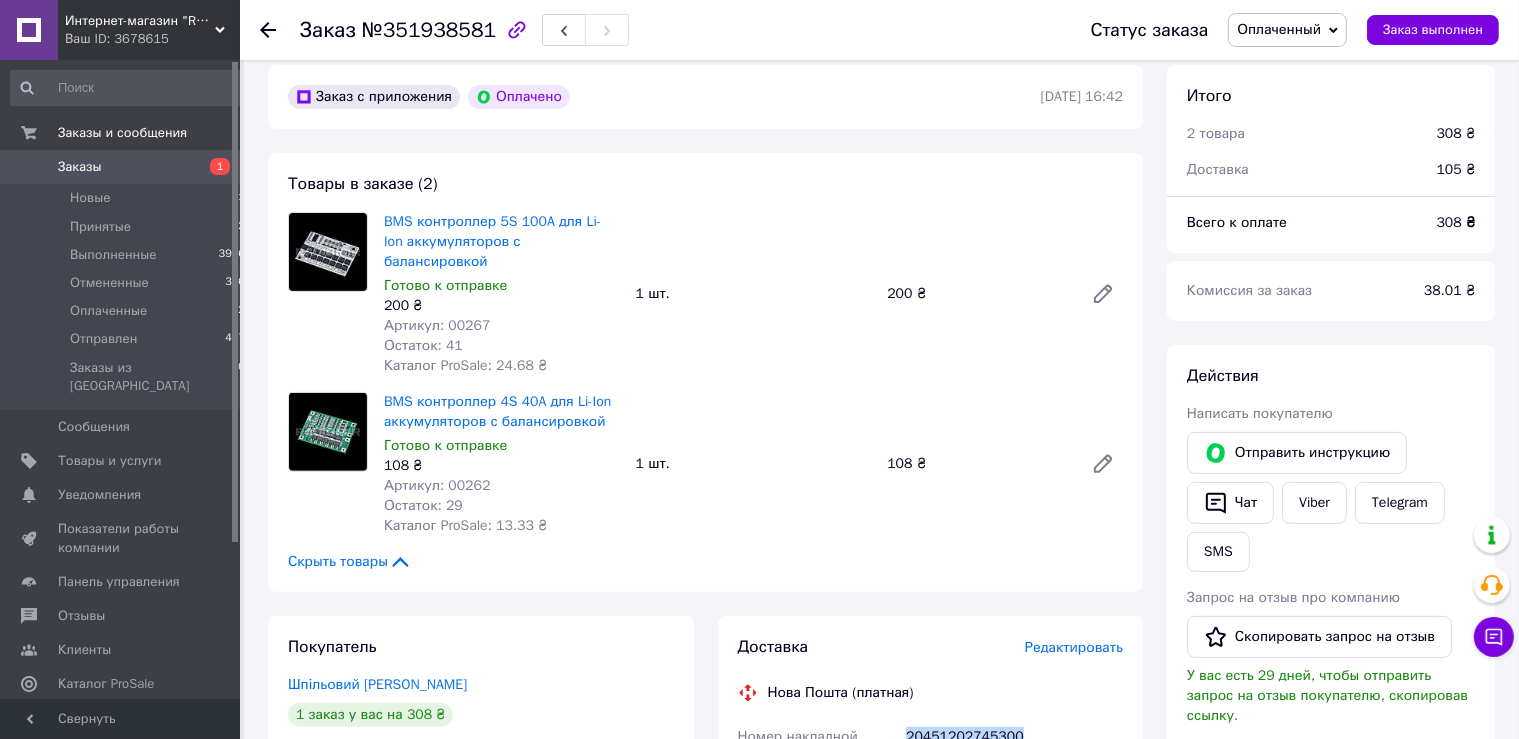 click 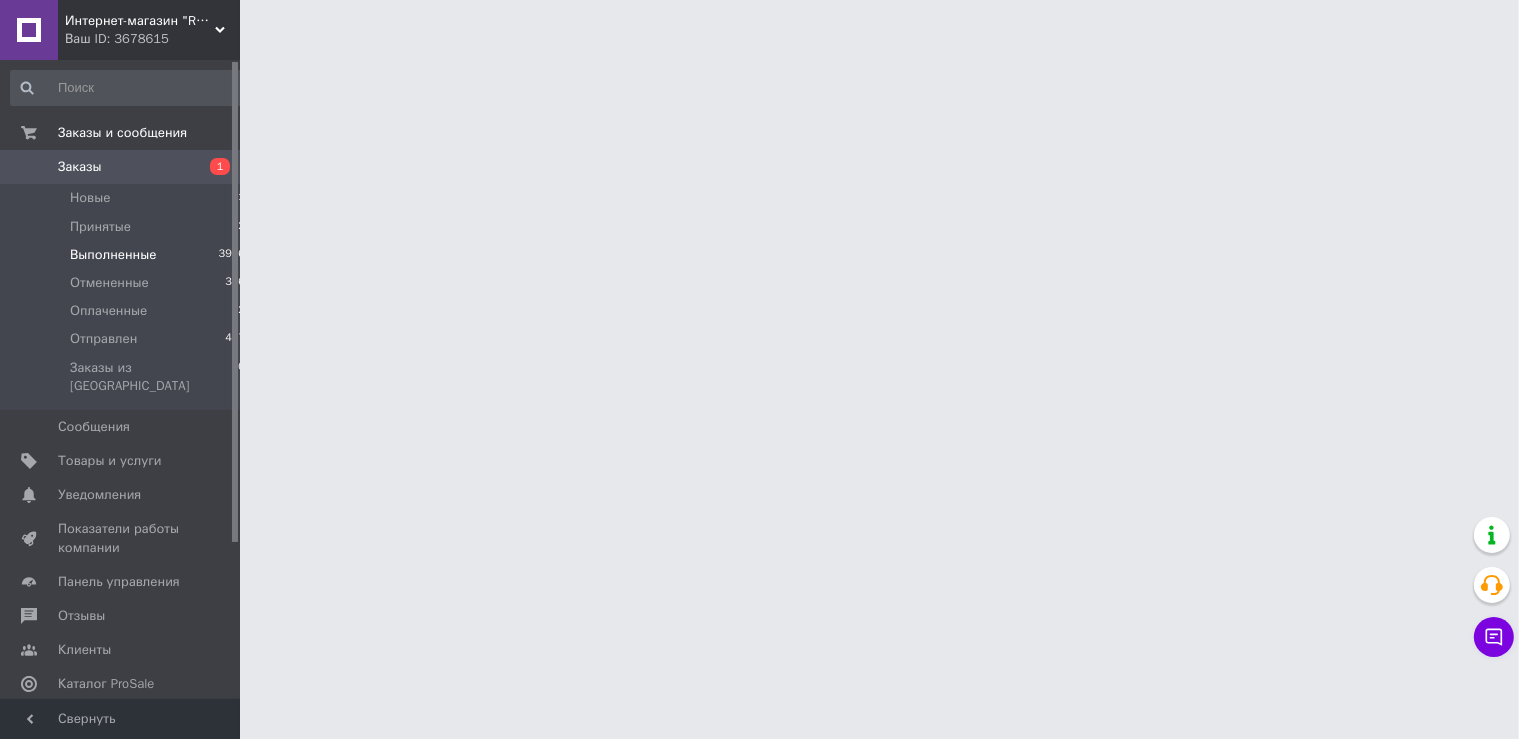 scroll, scrollTop: 0, scrollLeft: 0, axis: both 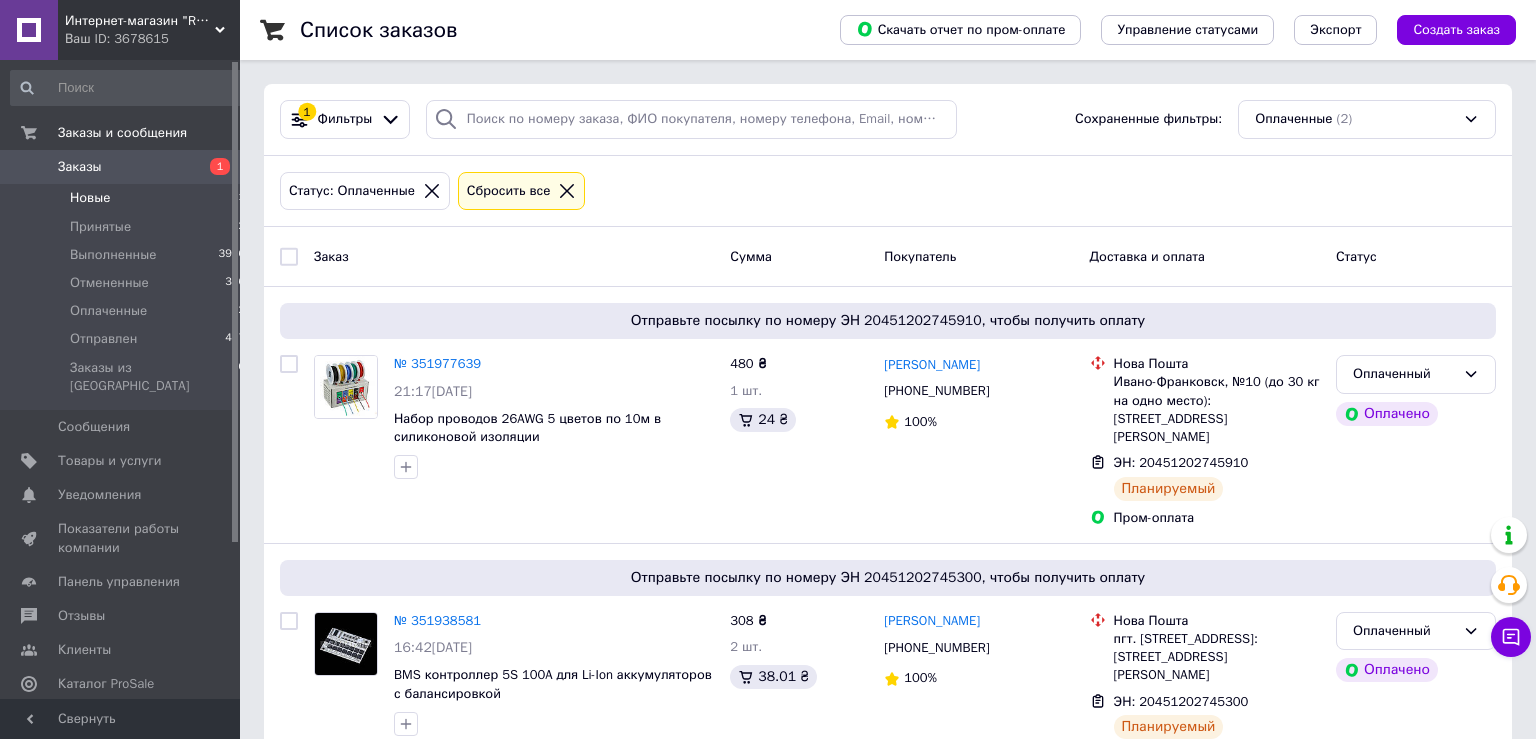 click on "Новые 1" at bounding box center [128, 198] 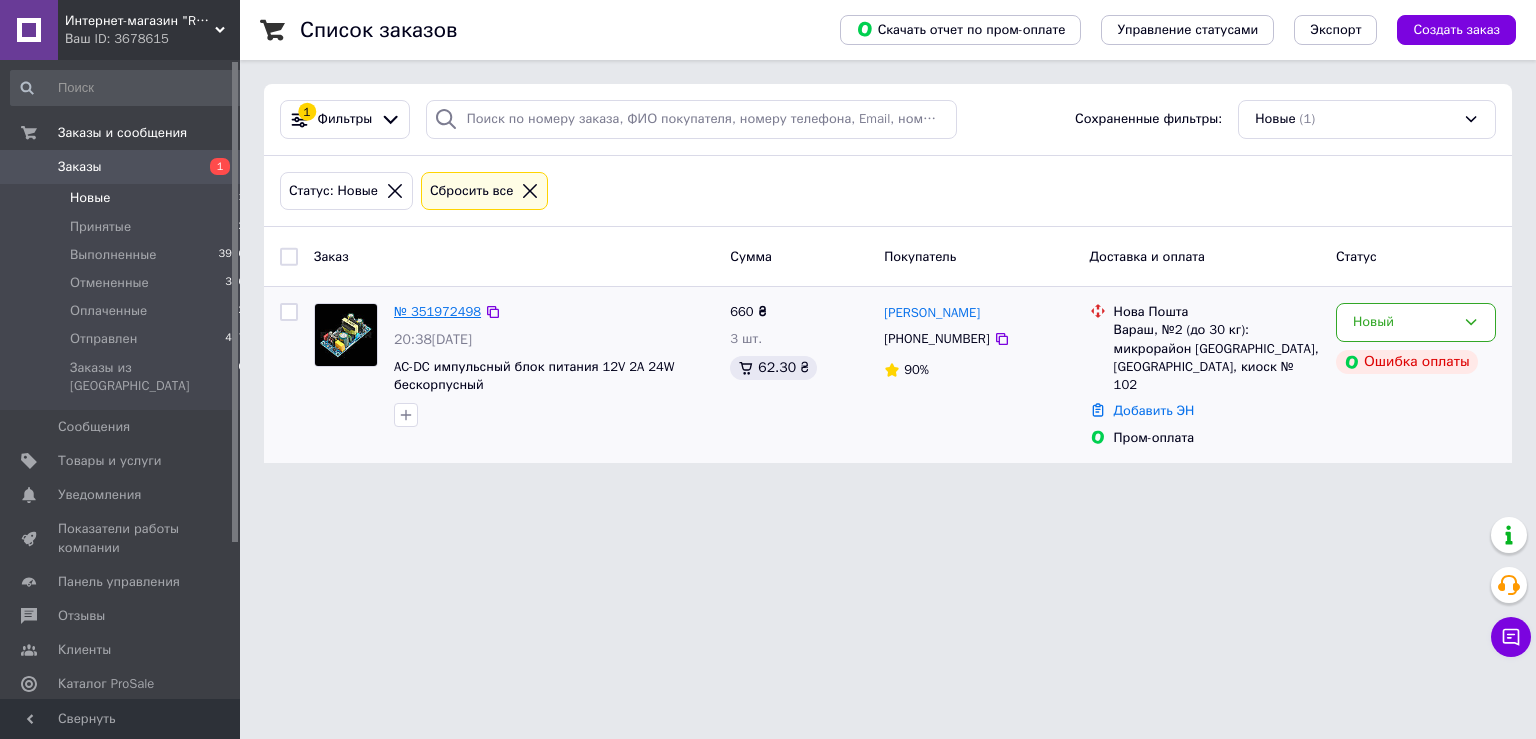 click on "№ 351972498" at bounding box center (437, 311) 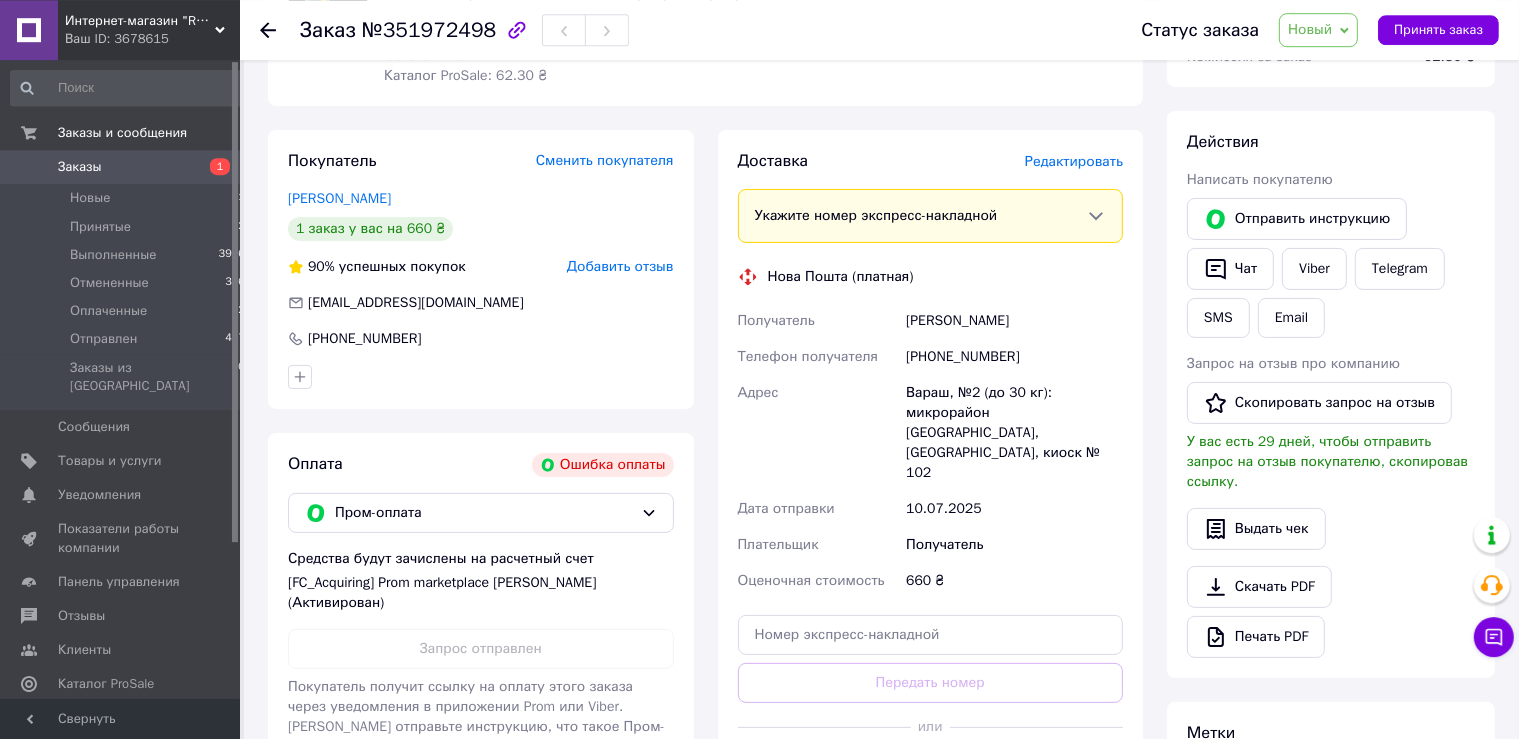 scroll, scrollTop: 422, scrollLeft: 0, axis: vertical 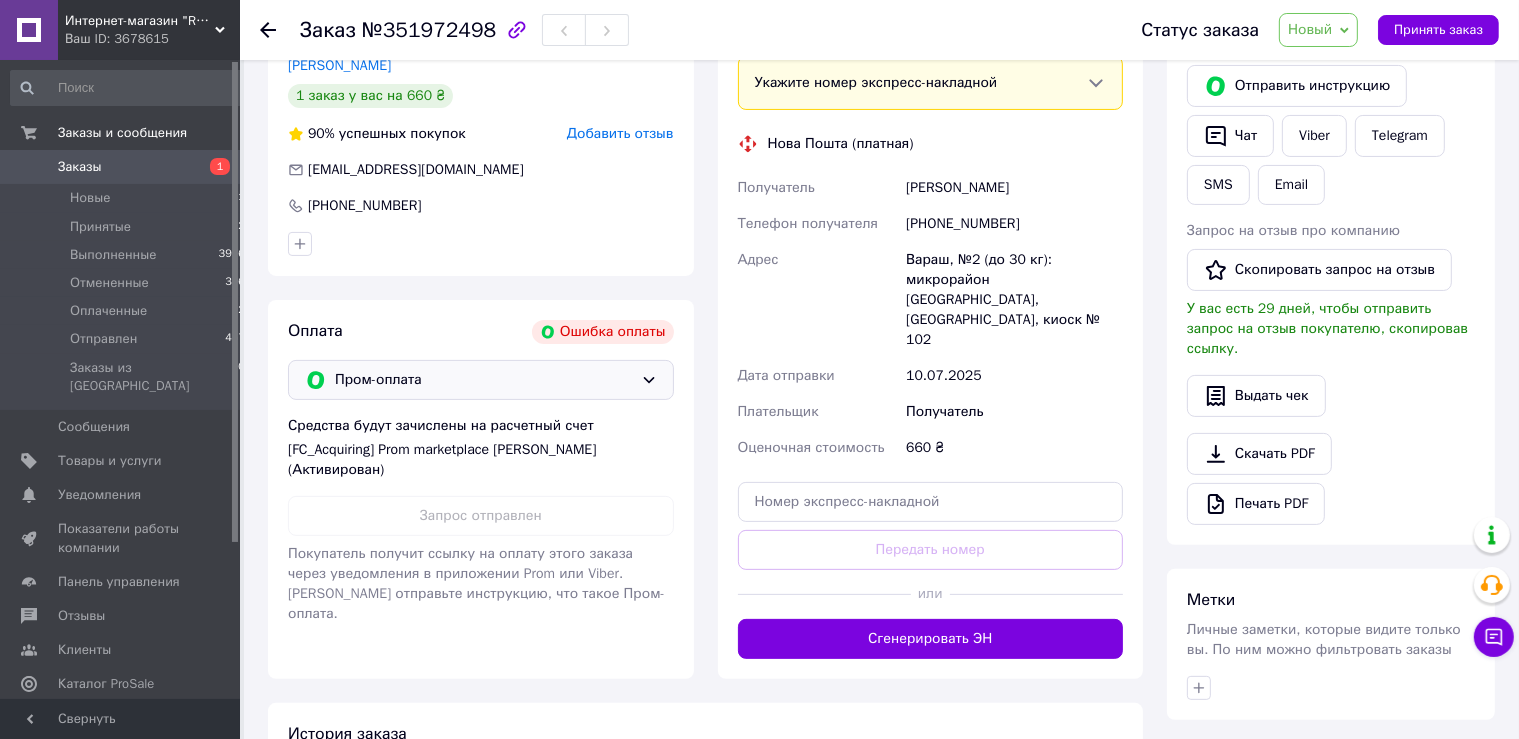 click 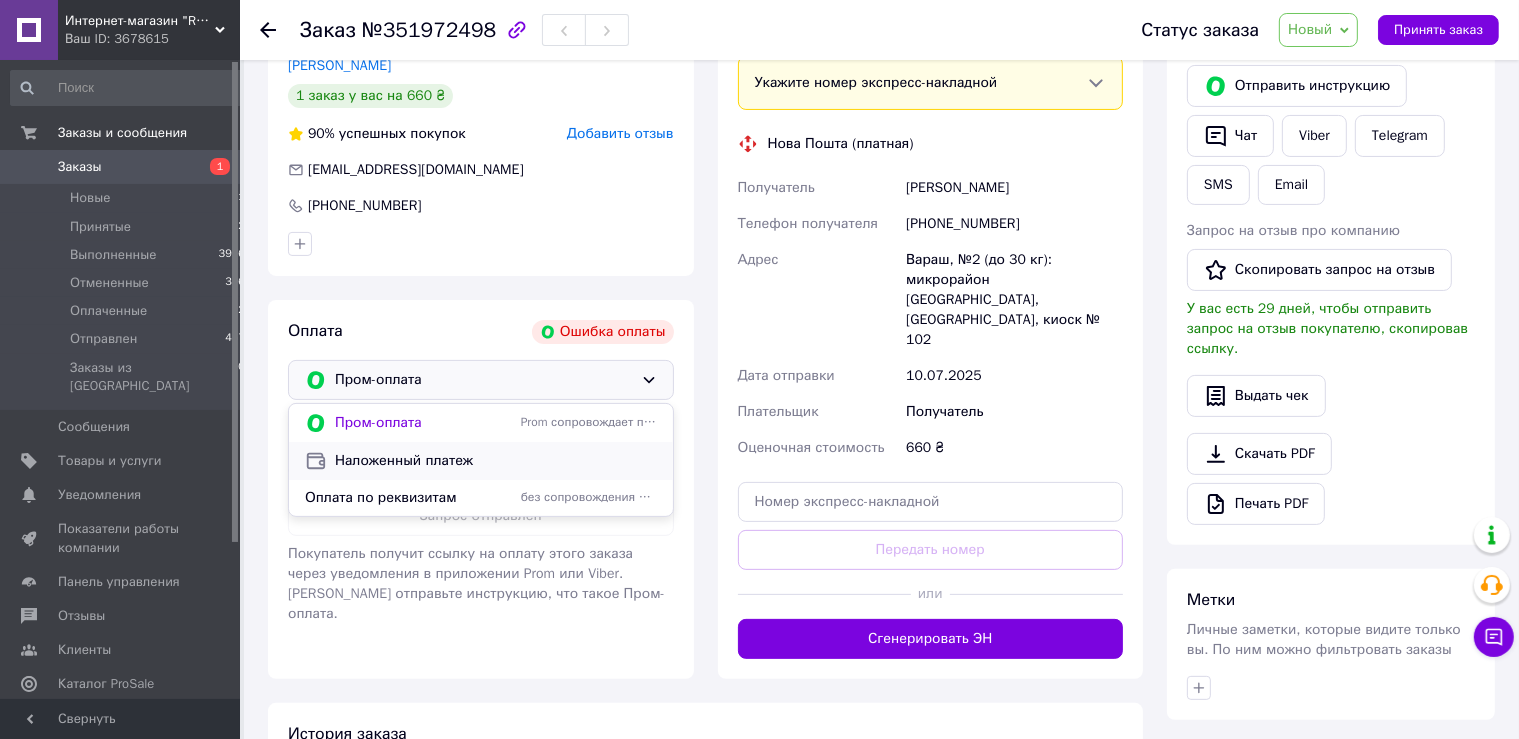 click on "Наложенный платеж" at bounding box center (496, 461) 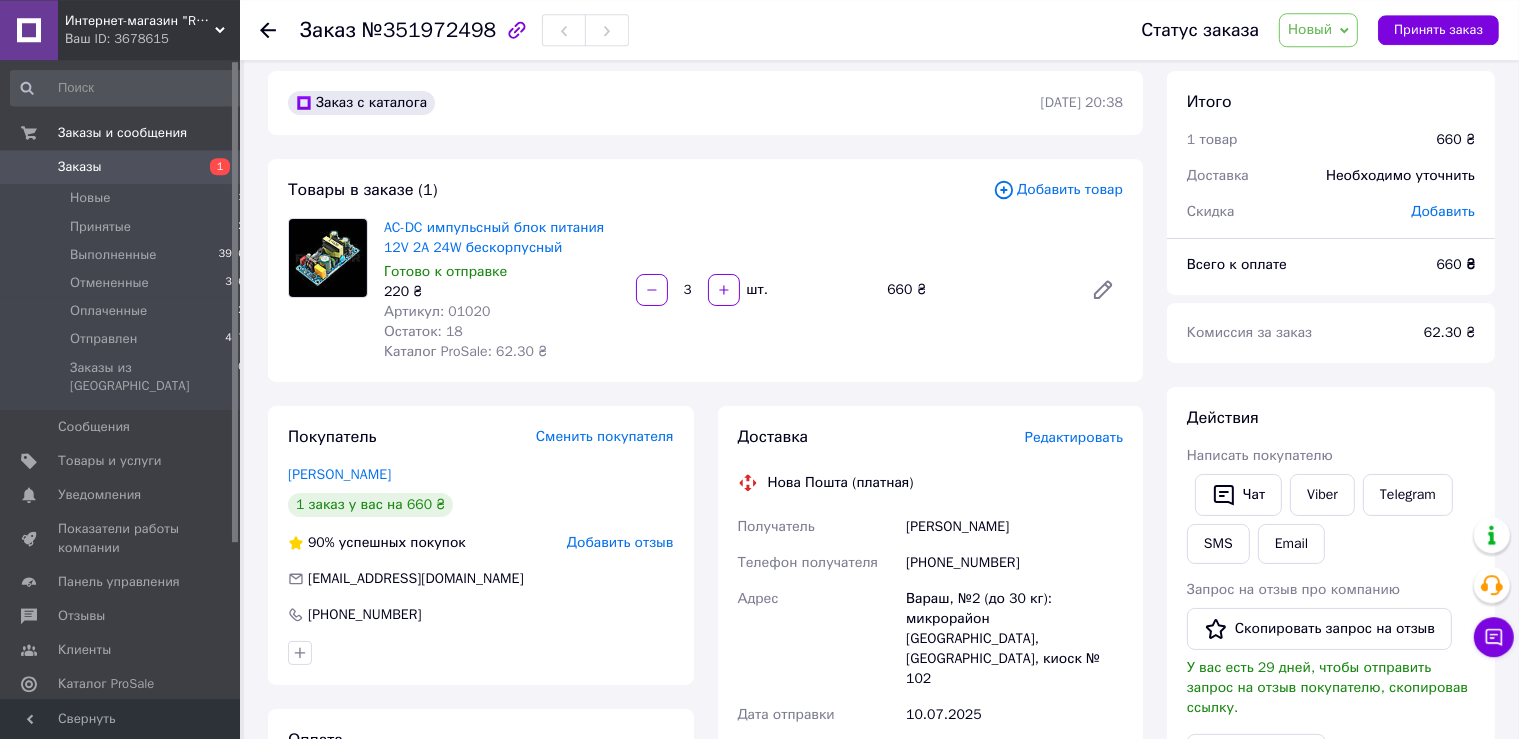 scroll, scrollTop: 0, scrollLeft: 0, axis: both 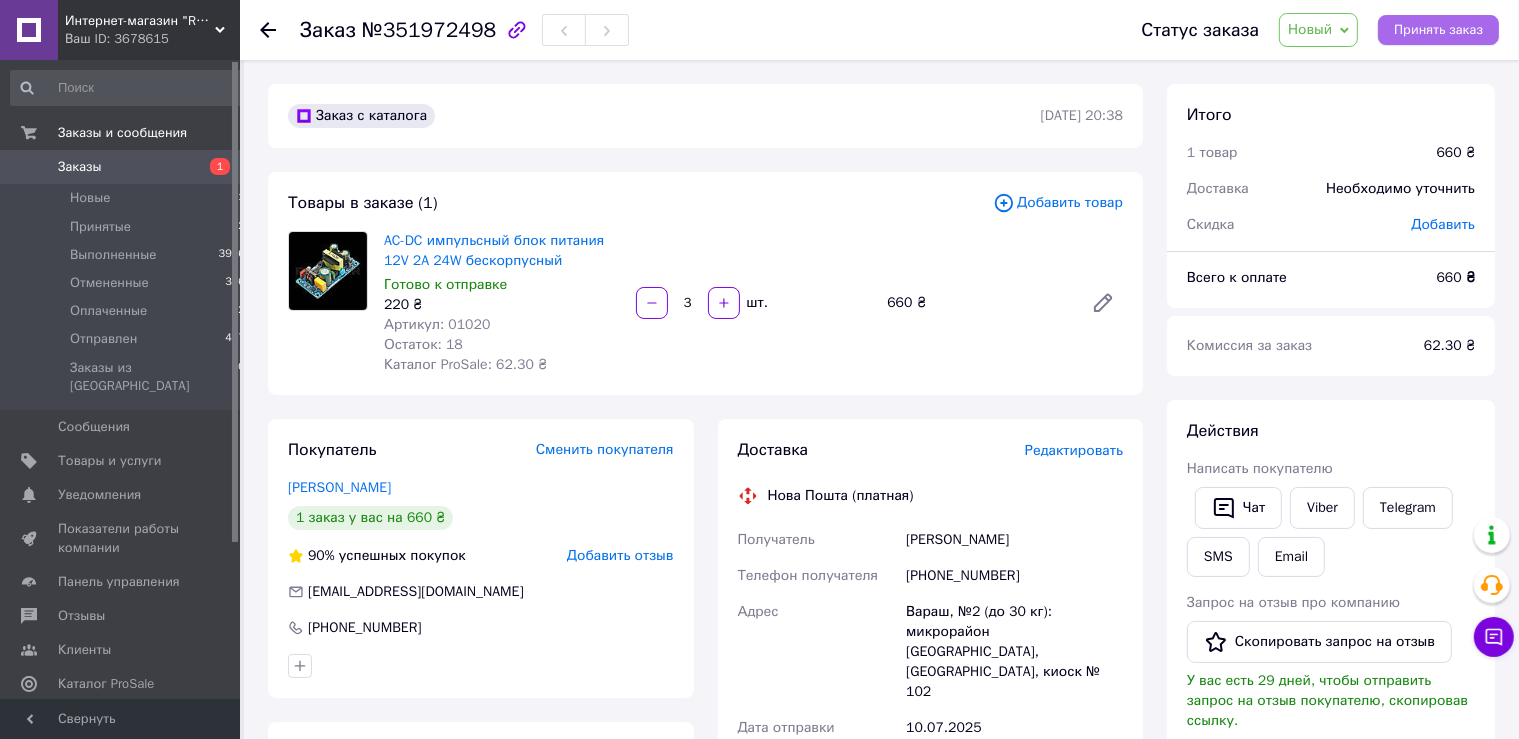 click on "Принять заказ" at bounding box center (1438, 30) 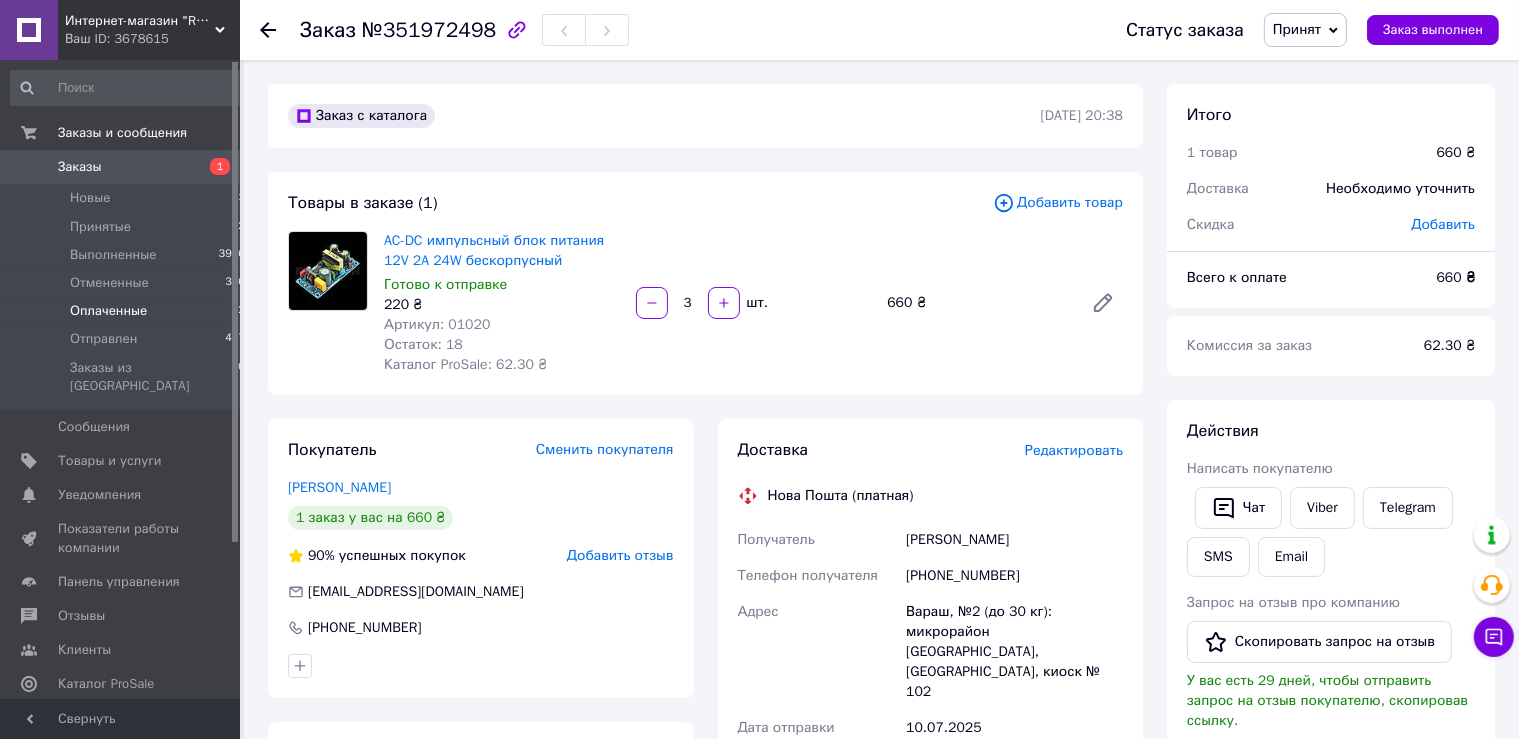 click on "Оплаченные" at bounding box center (108, 311) 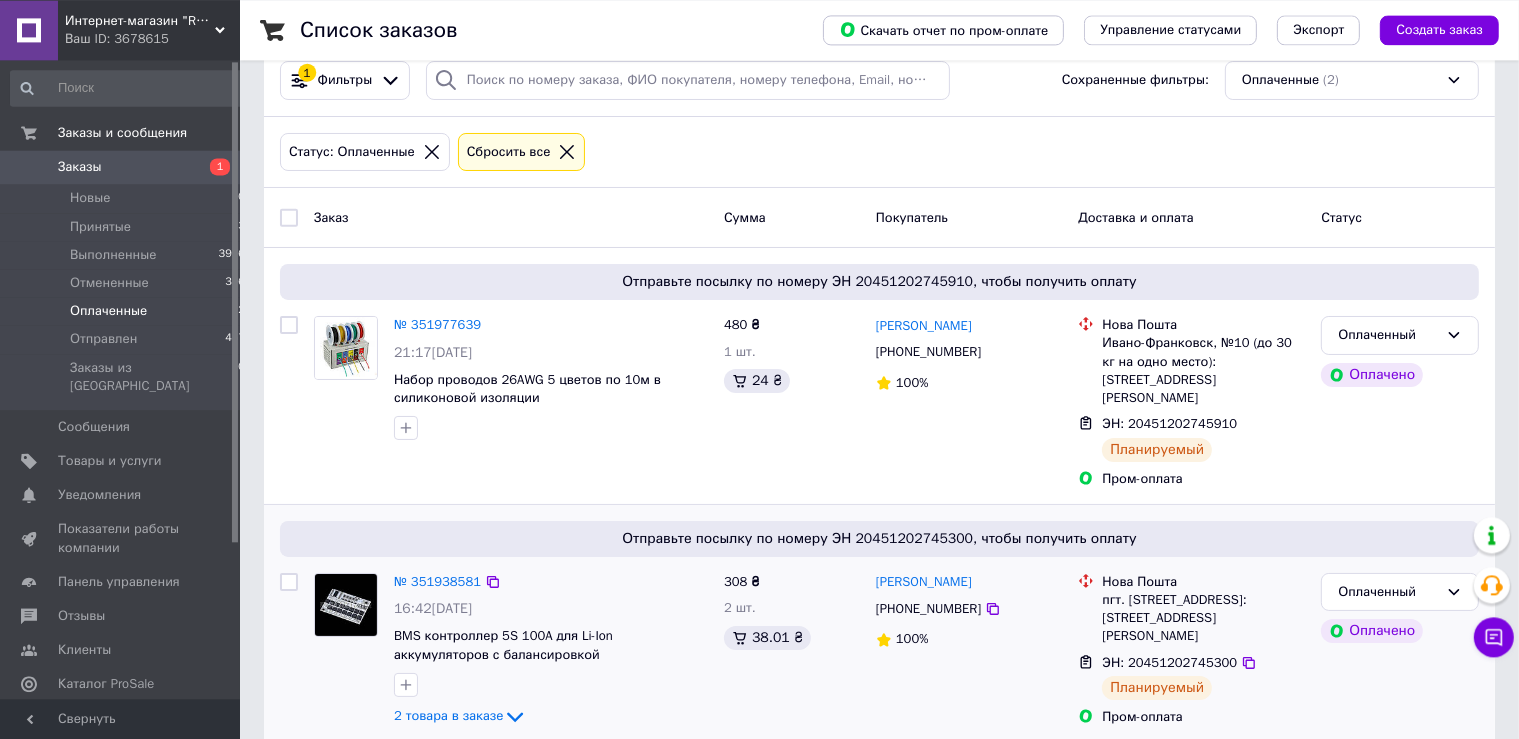 scroll, scrollTop: 48, scrollLeft: 0, axis: vertical 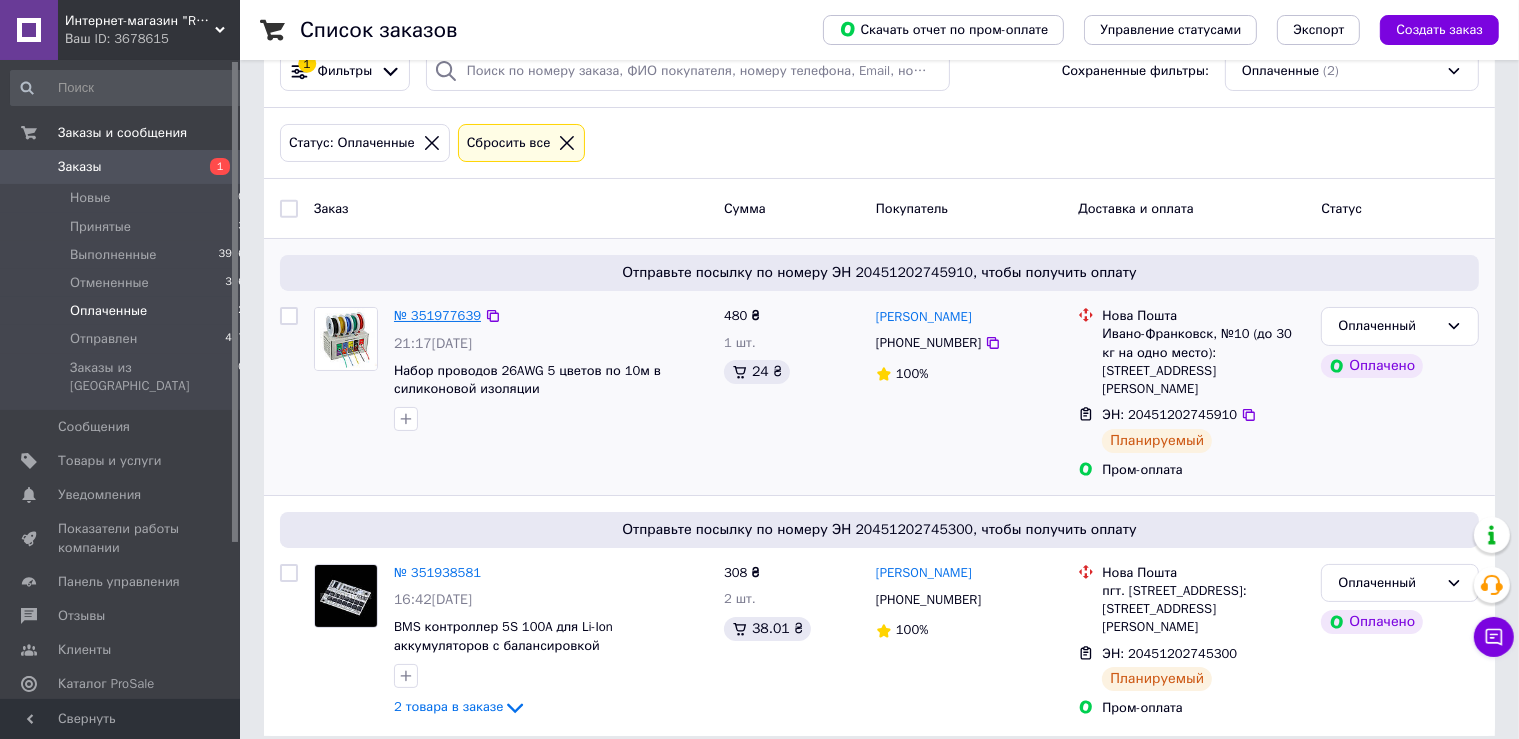 click on "№ 351977639" at bounding box center (437, 315) 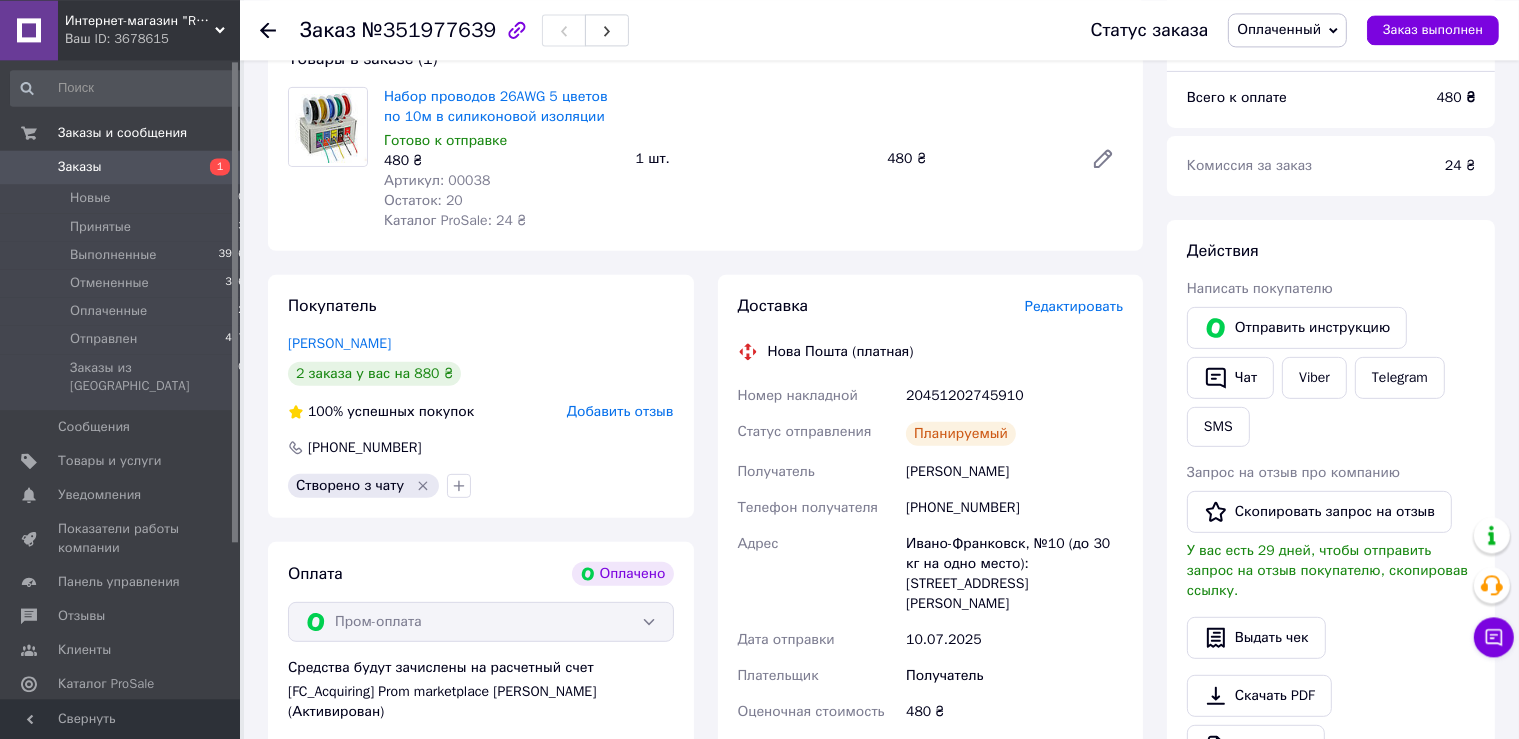 scroll, scrollTop: 788, scrollLeft: 0, axis: vertical 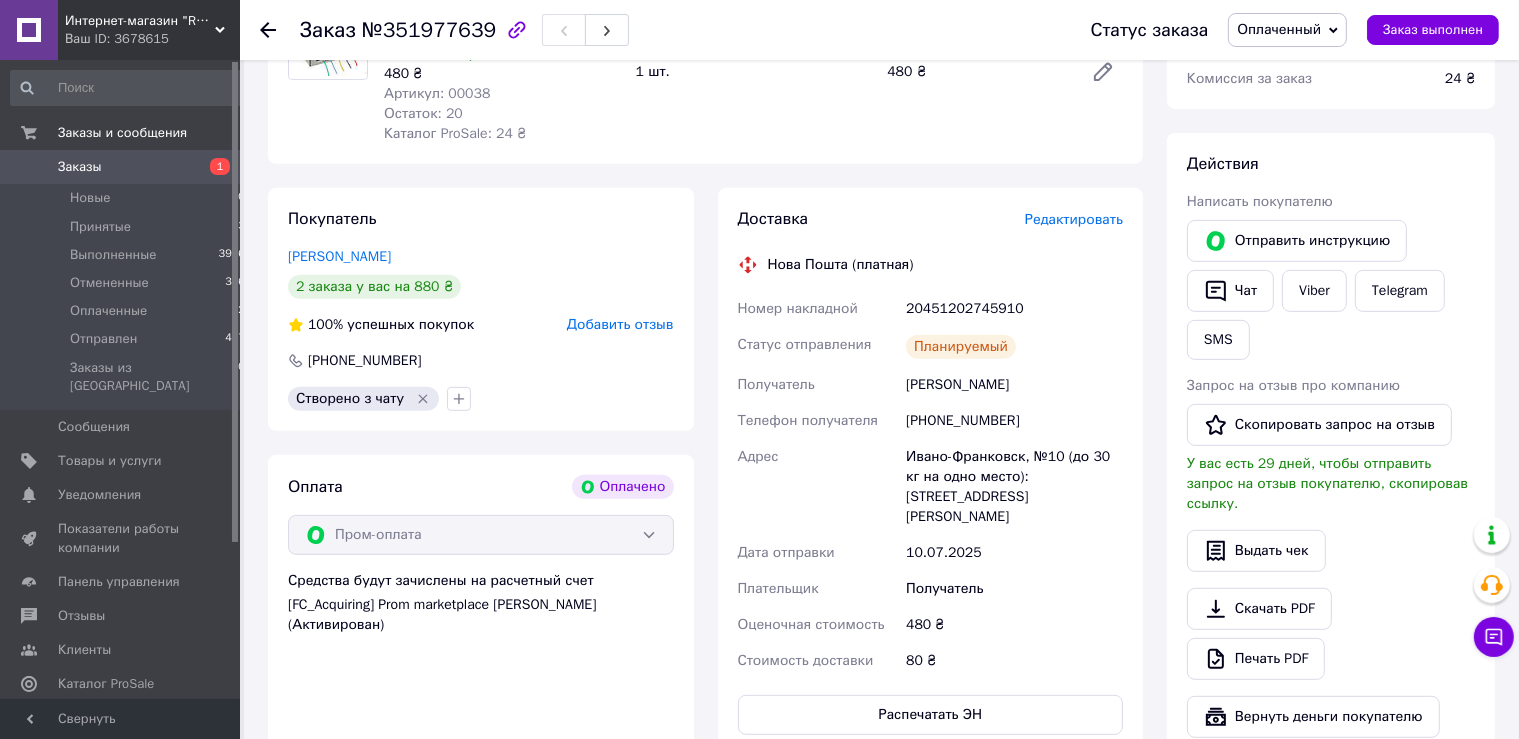 click on "20451202745910" at bounding box center (1014, 309) 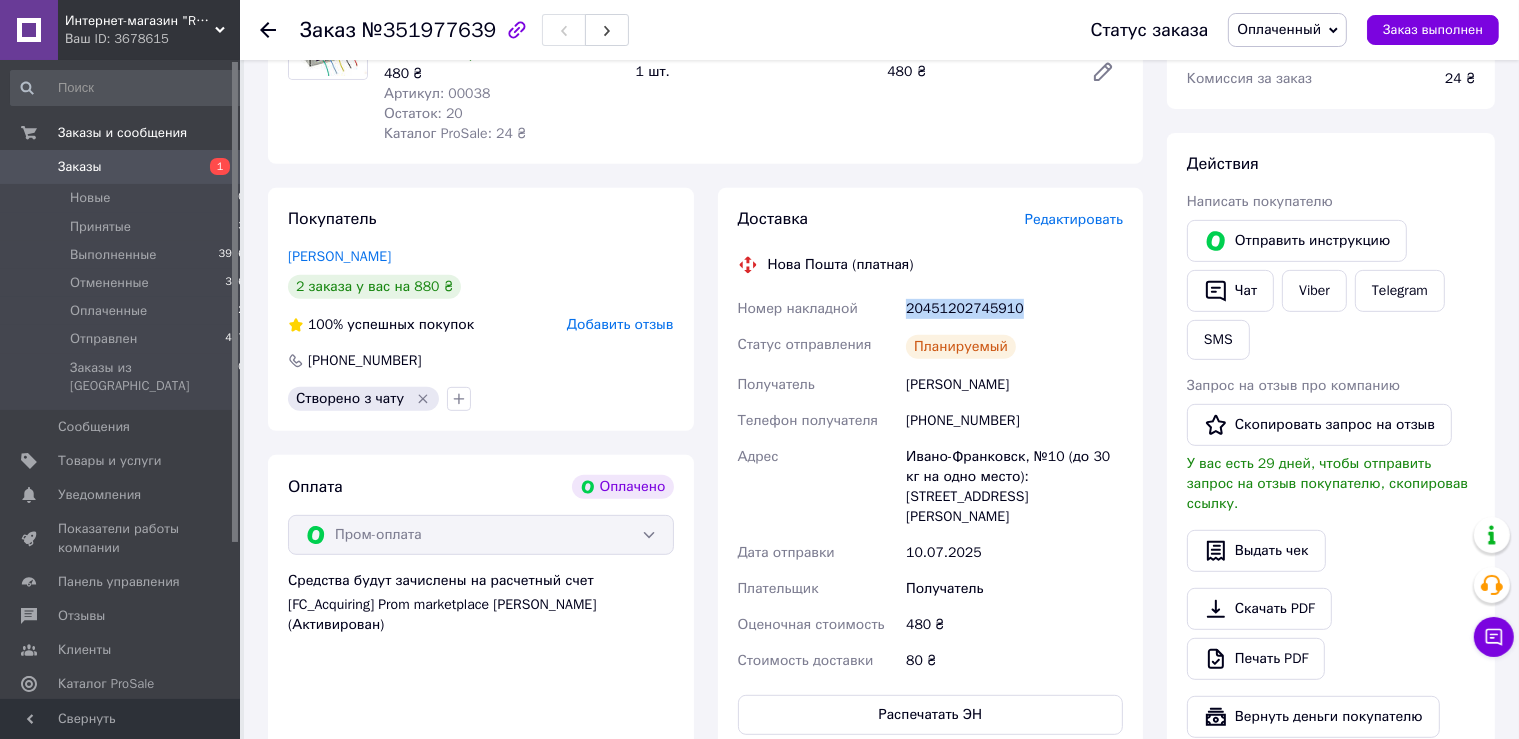 click on "20451202745910" at bounding box center [1014, 309] 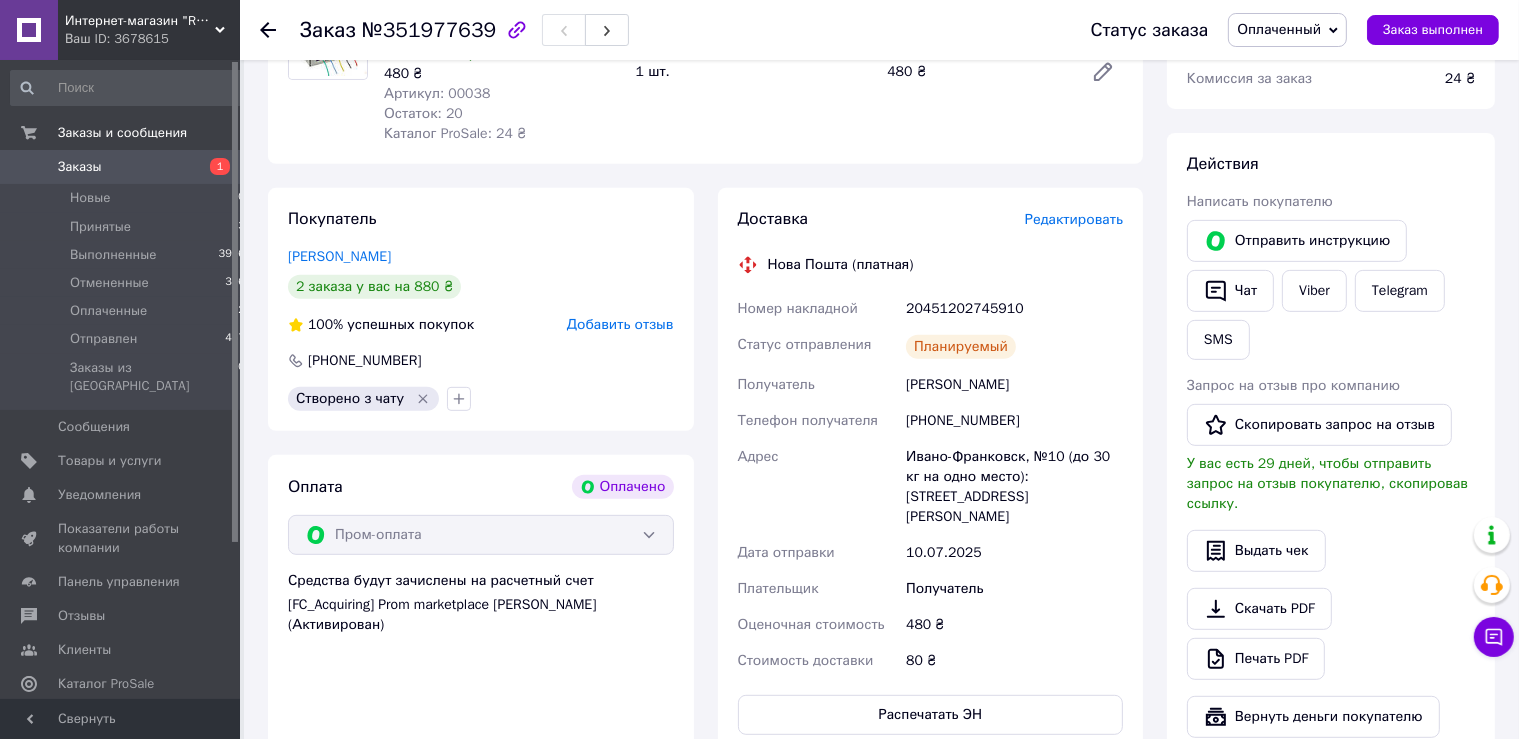 click on "20451202745910" at bounding box center (1014, 309) 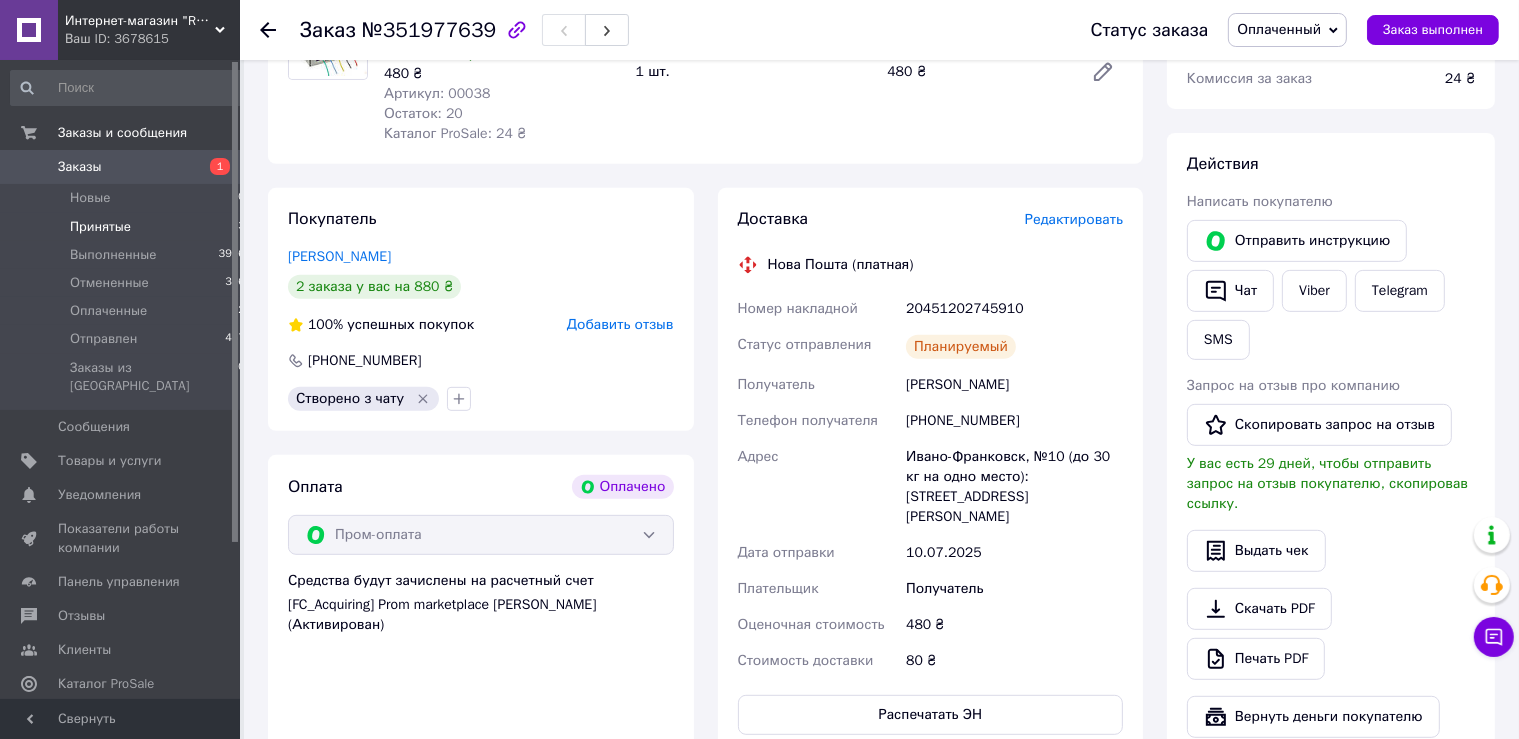 click on "Принятые" at bounding box center (100, 227) 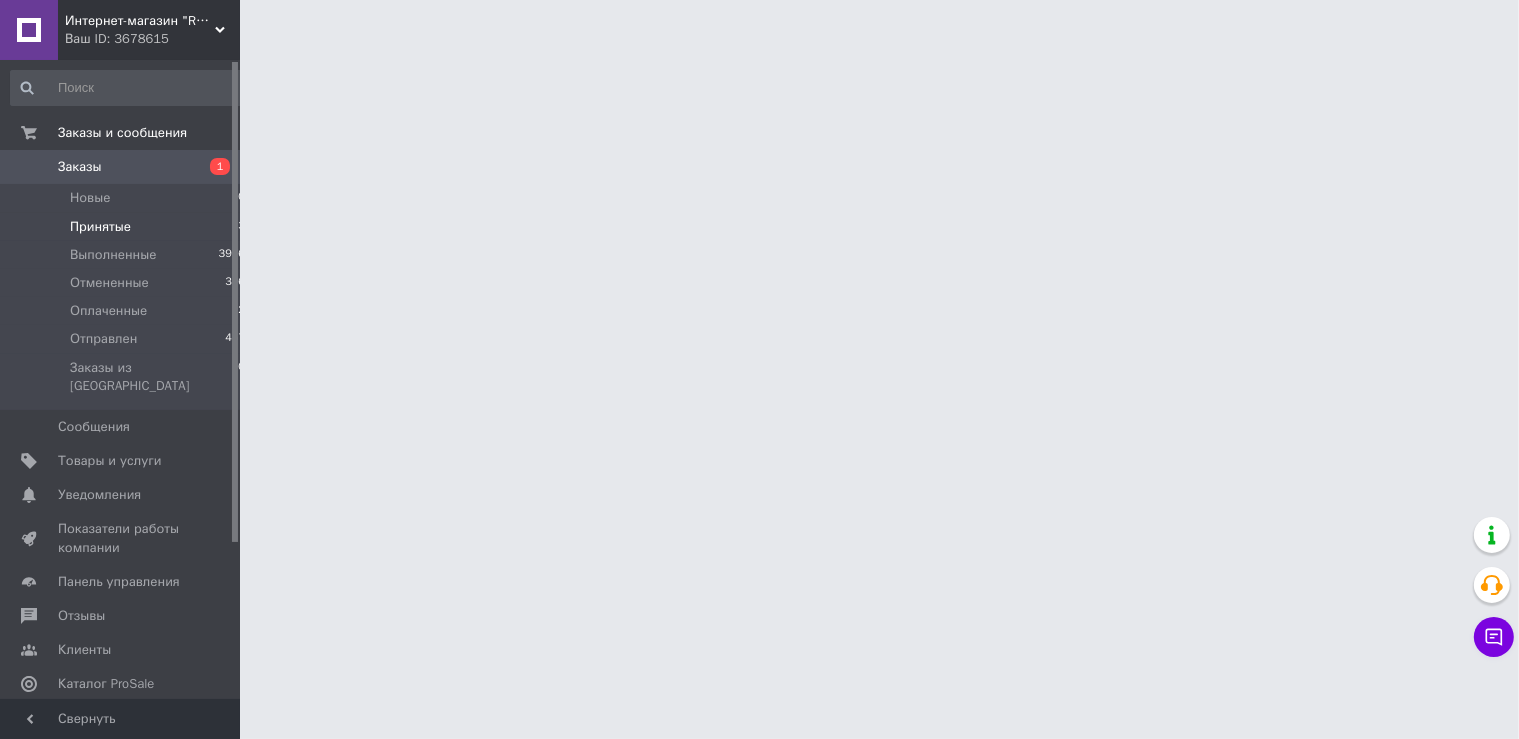 scroll, scrollTop: 0, scrollLeft: 0, axis: both 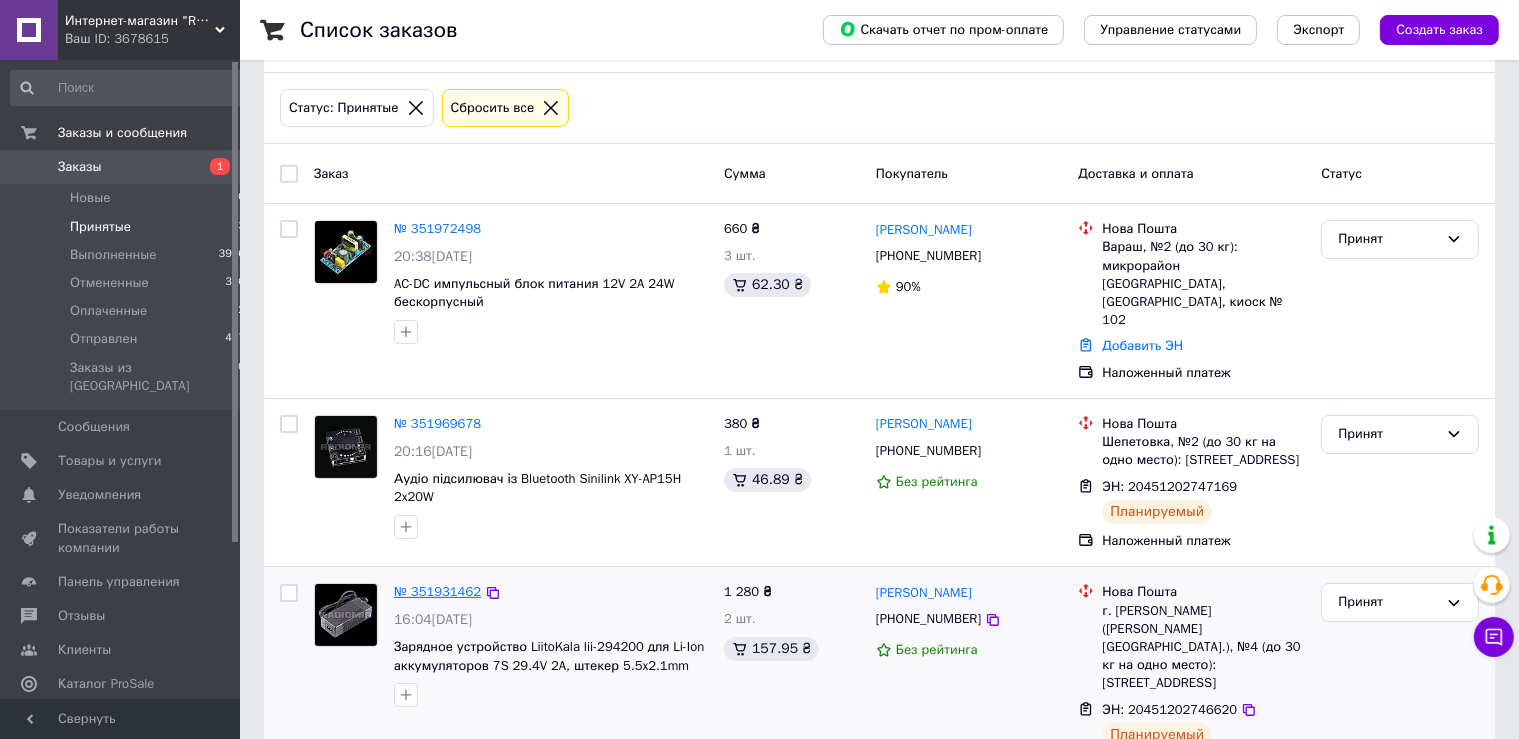 click on "№ 351931462" at bounding box center (437, 591) 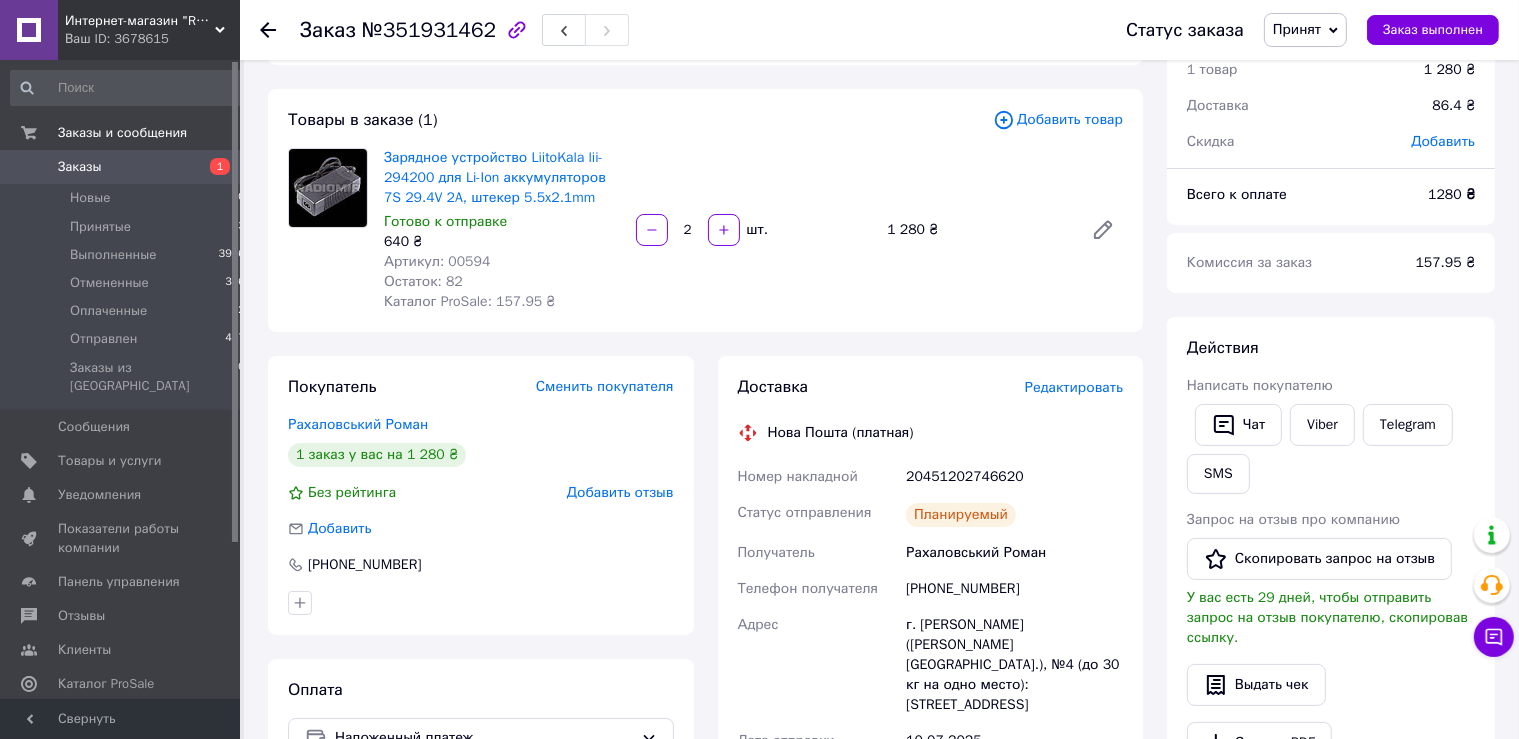 click on "20451202746620" at bounding box center (1014, 477) 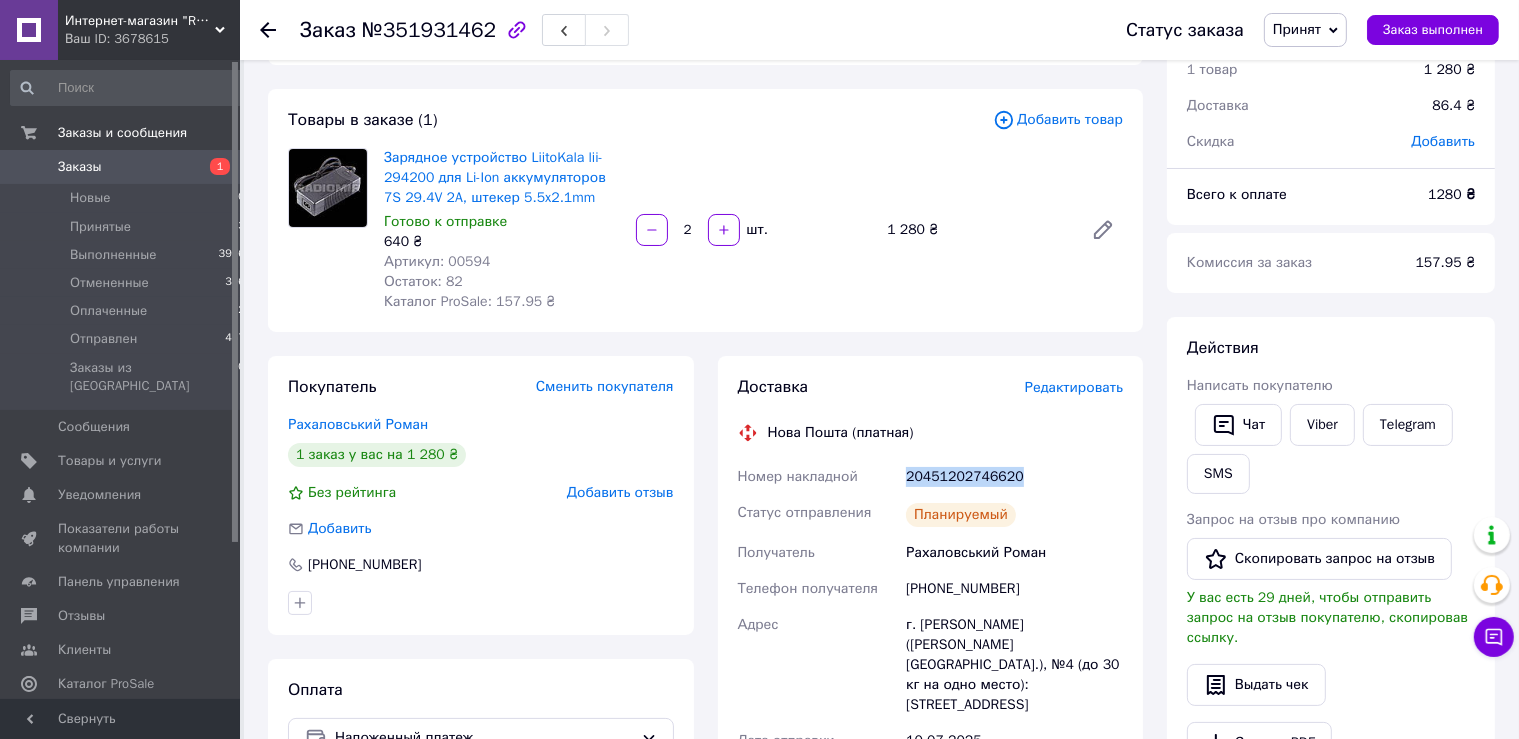 click on "20451202746620" at bounding box center (1014, 477) 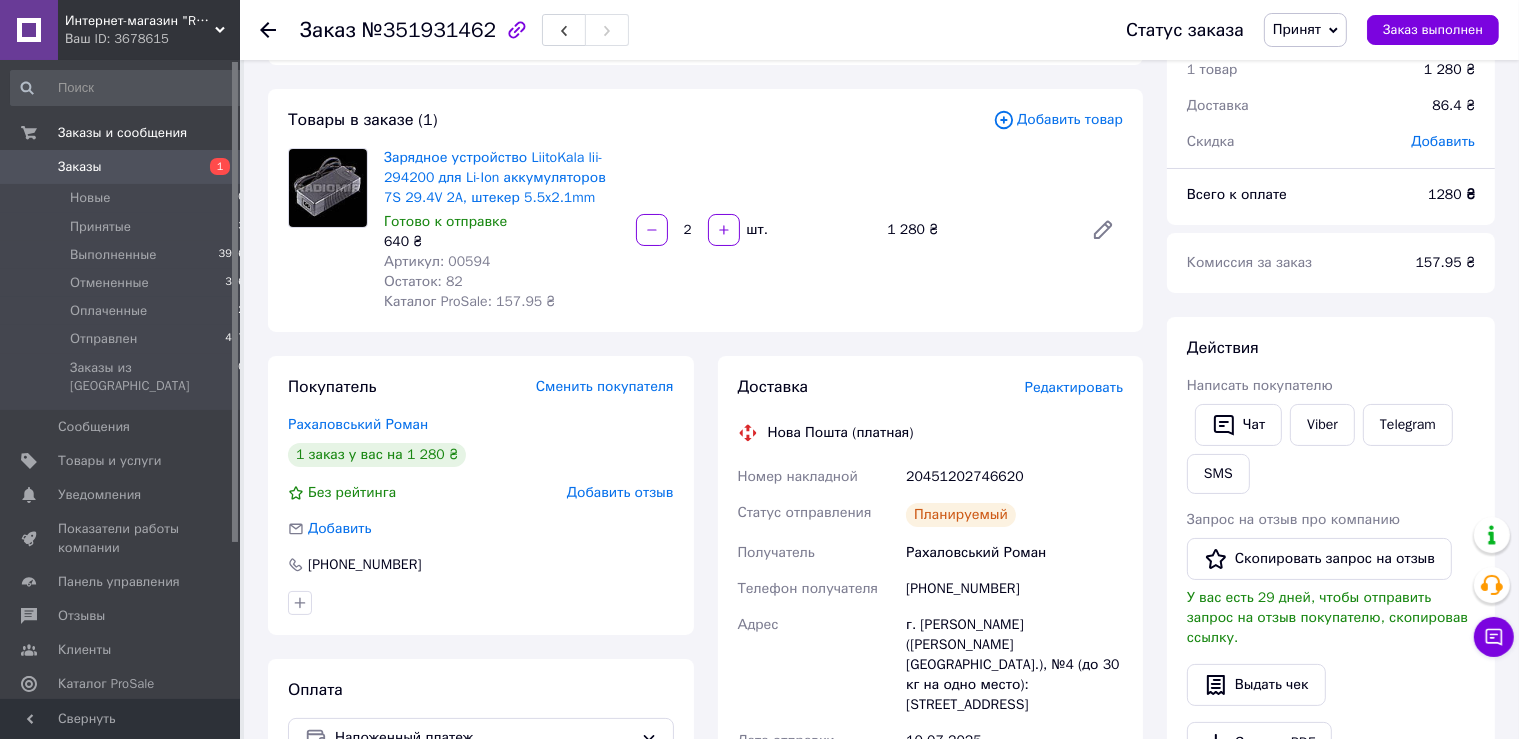 click on "20451202746620" at bounding box center (1014, 477) 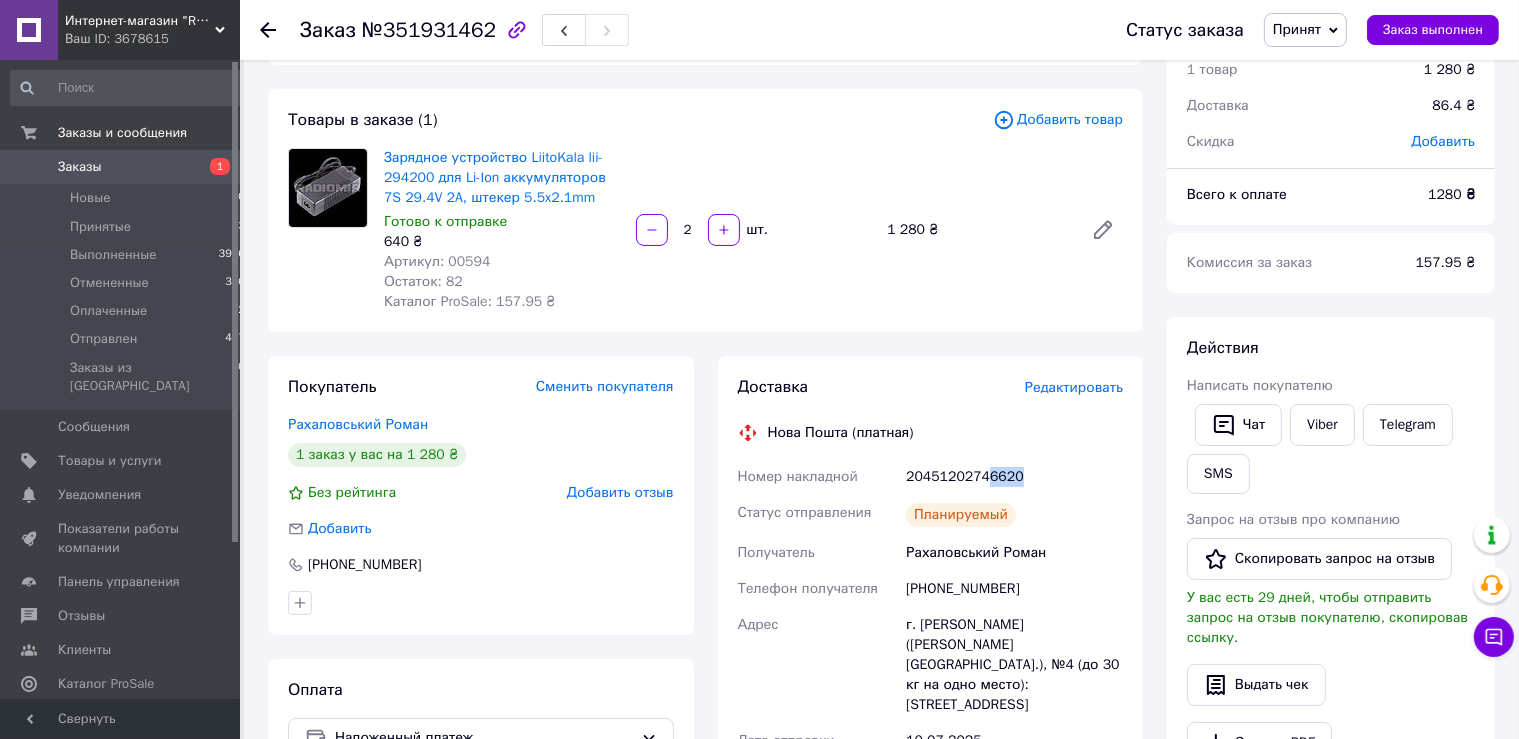 drag, startPoint x: 1039, startPoint y: 476, endPoint x: 979, endPoint y: 486, distance: 60.827625 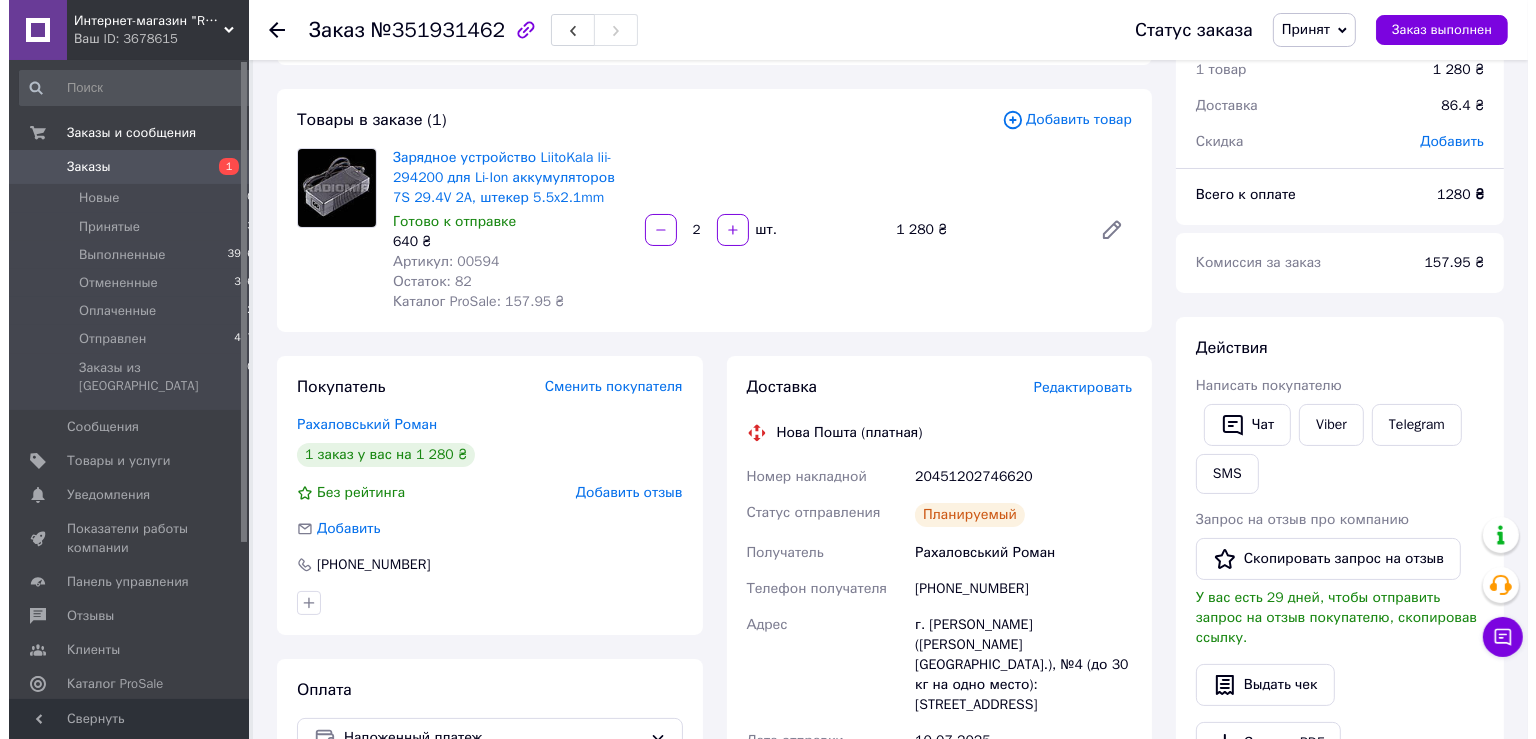 scroll, scrollTop: 0, scrollLeft: 0, axis: both 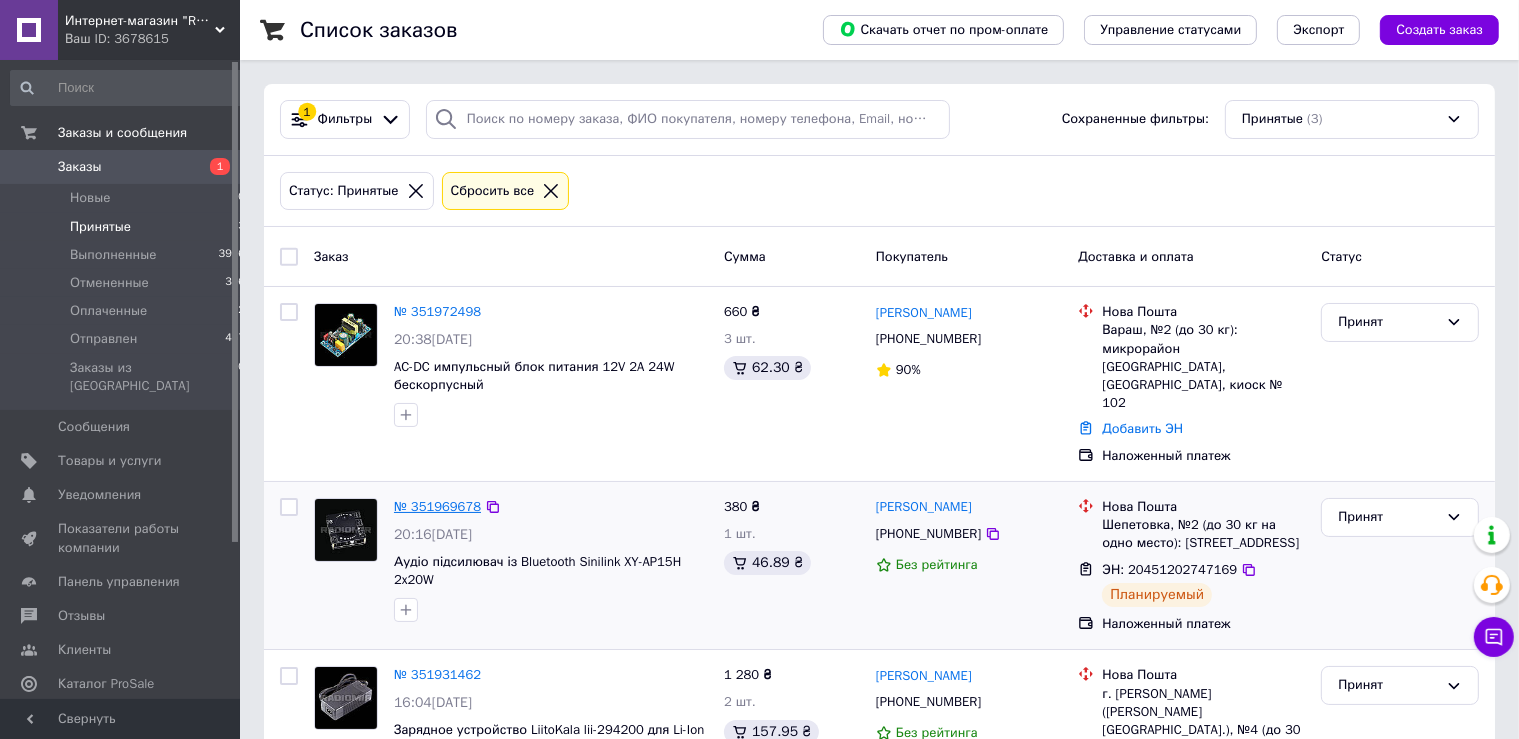click on "№ 351969678" at bounding box center (437, 506) 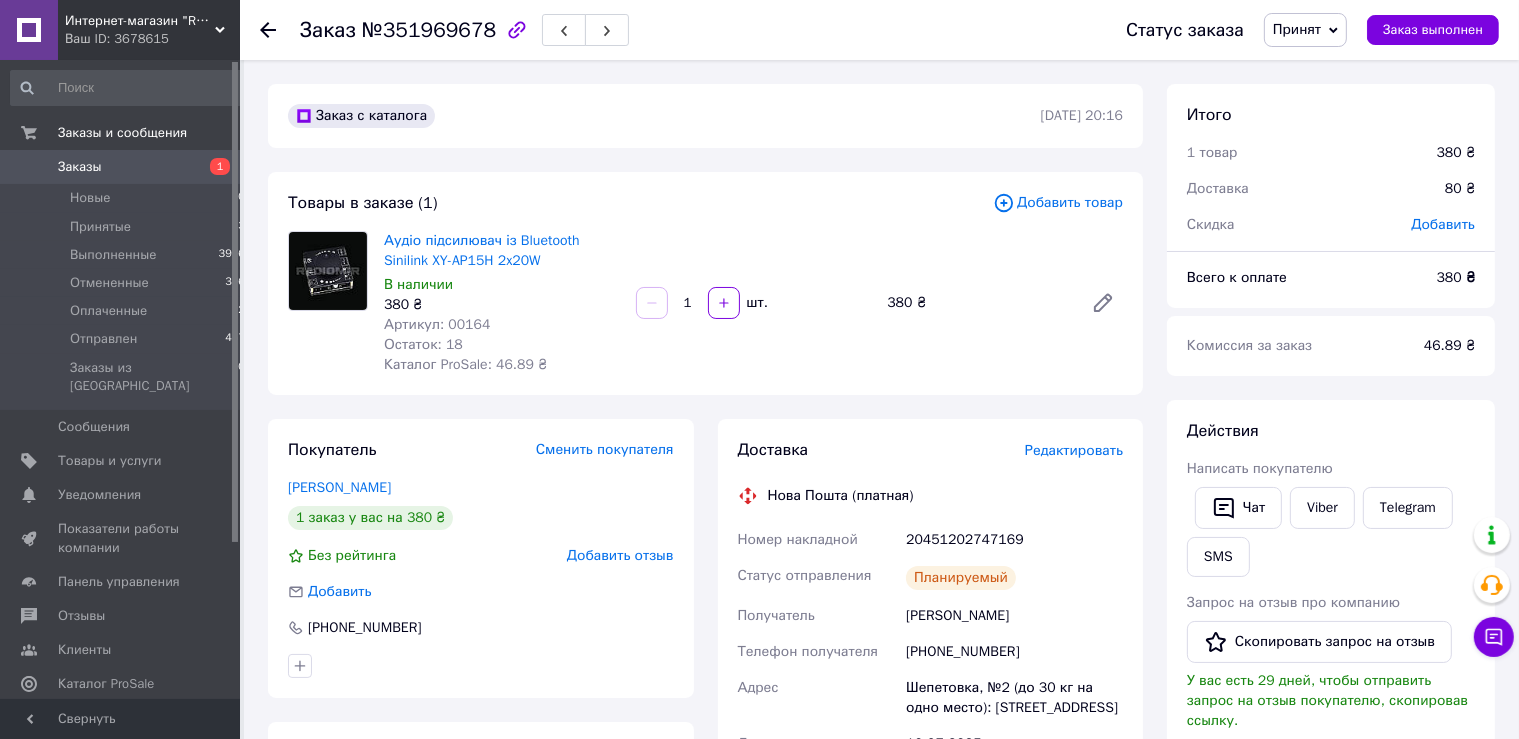 click on "20451202747169" at bounding box center [1014, 540] 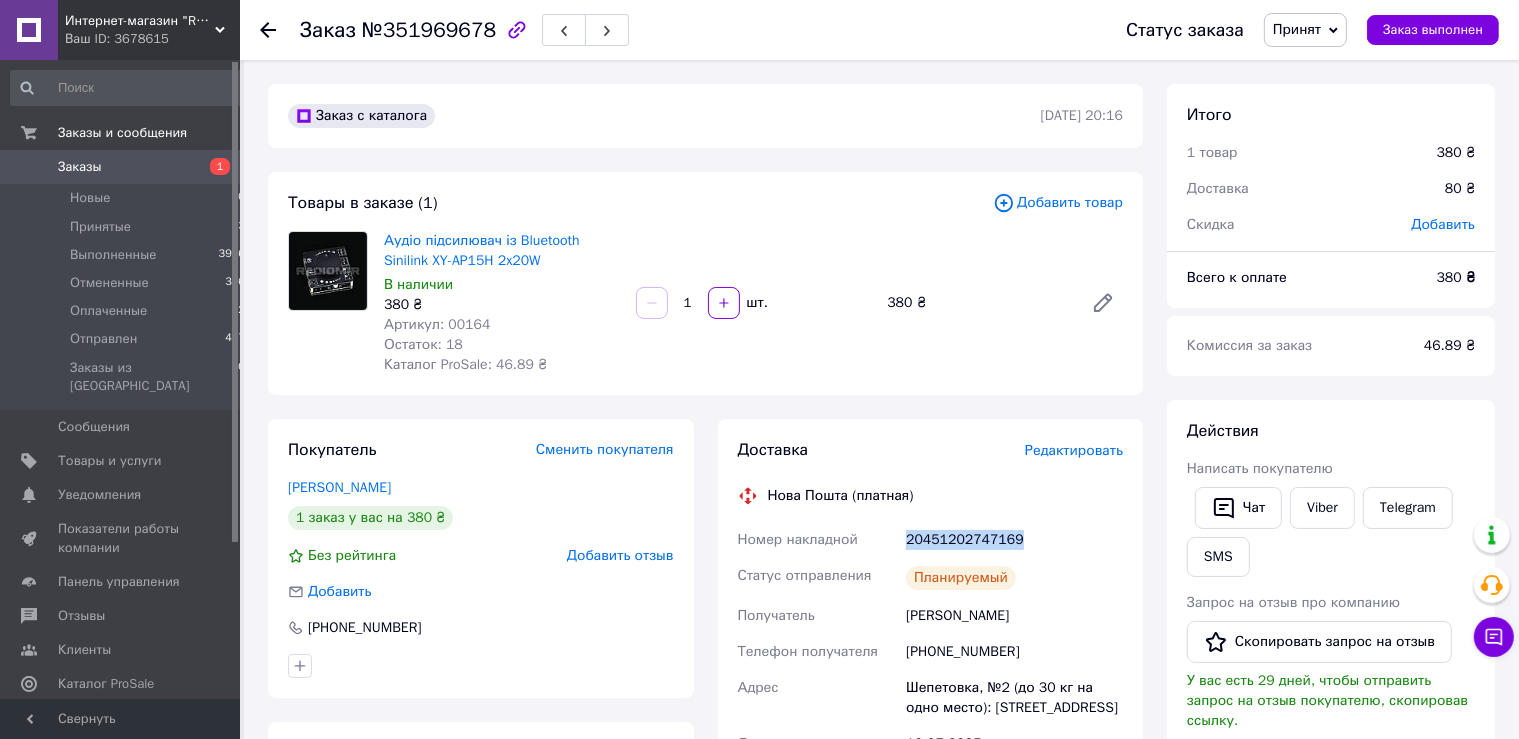 click on "20451202747169" at bounding box center [1014, 540] 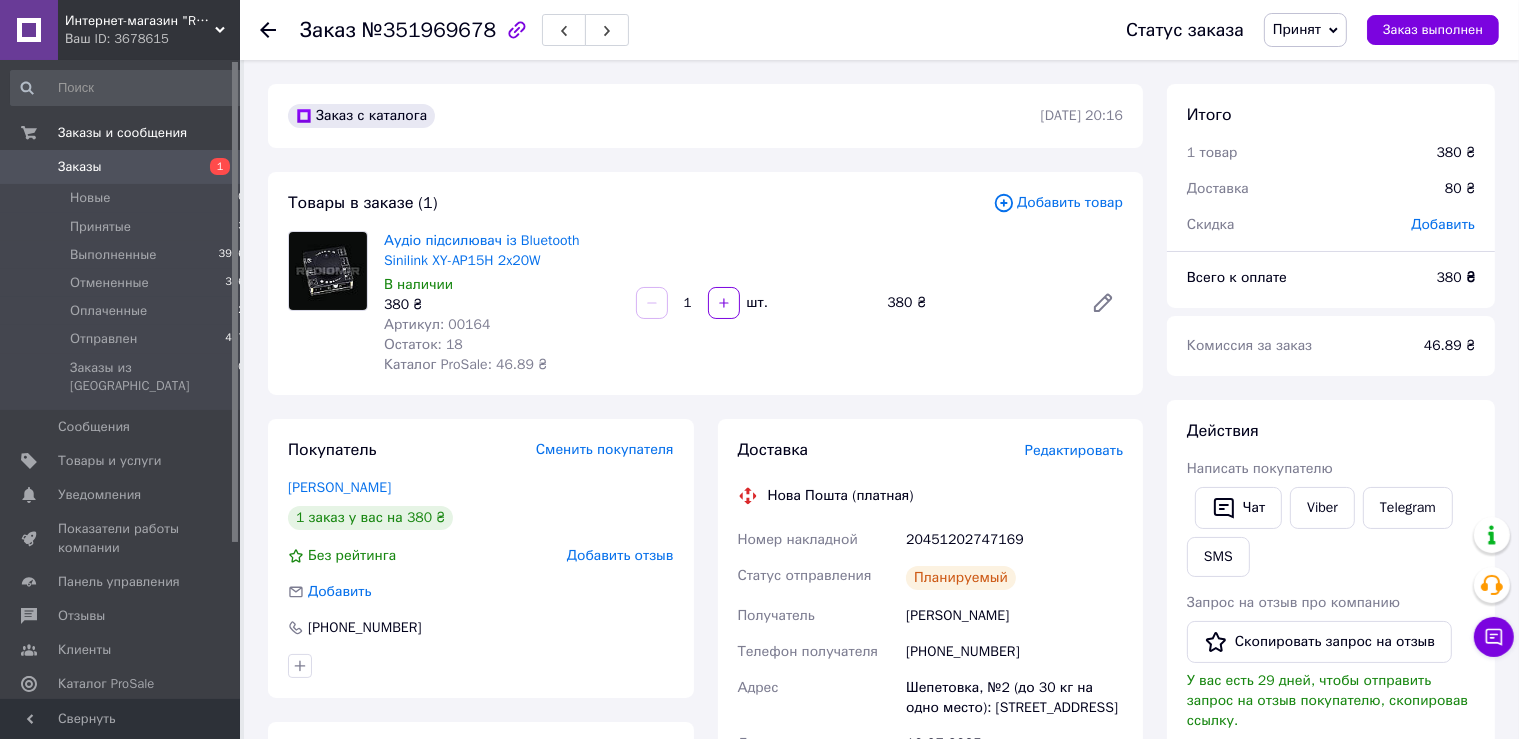click on "20451202747169" at bounding box center [1014, 540] 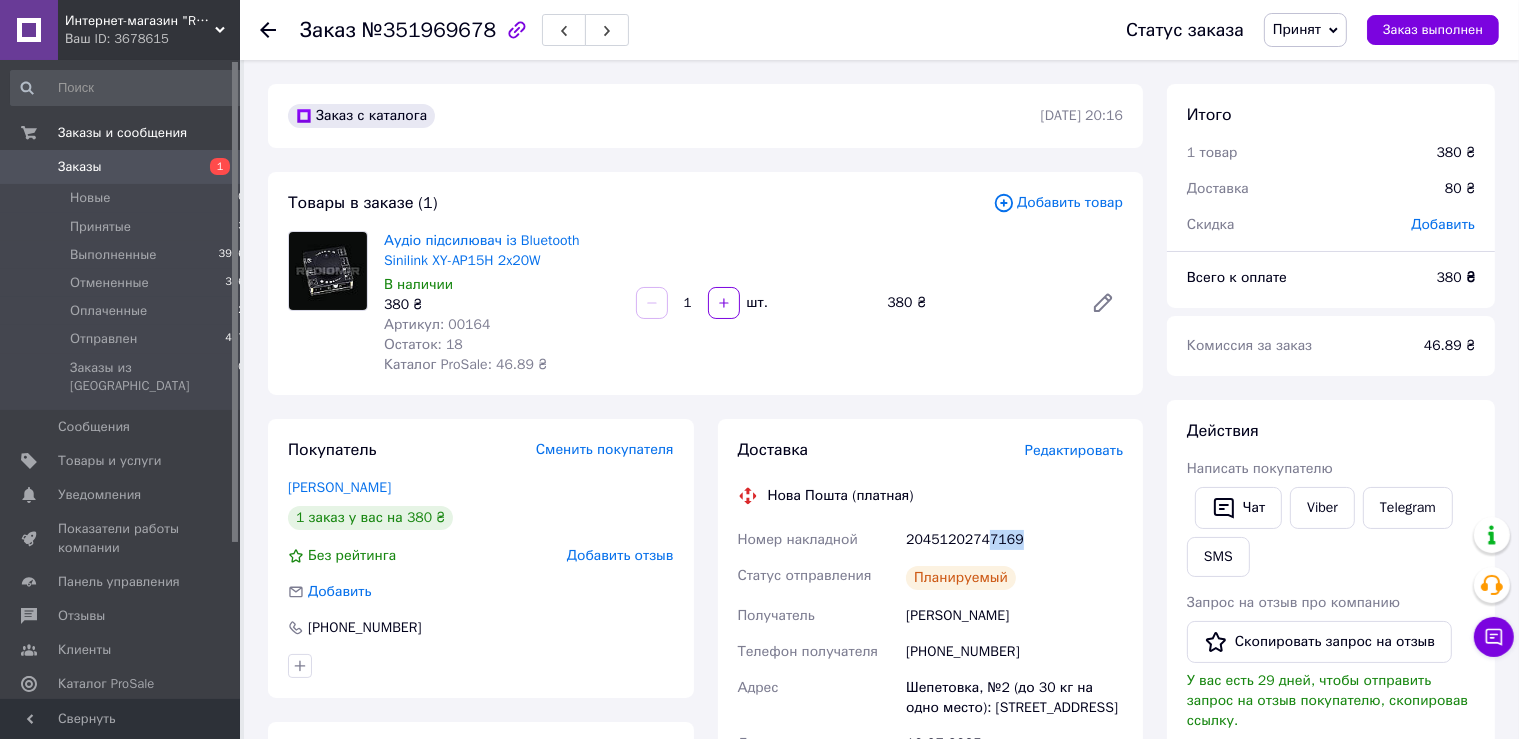 drag, startPoint x: 1034, startPoint y: 543, endPoint x: 984, endPoint y: 542, distance: 50.01 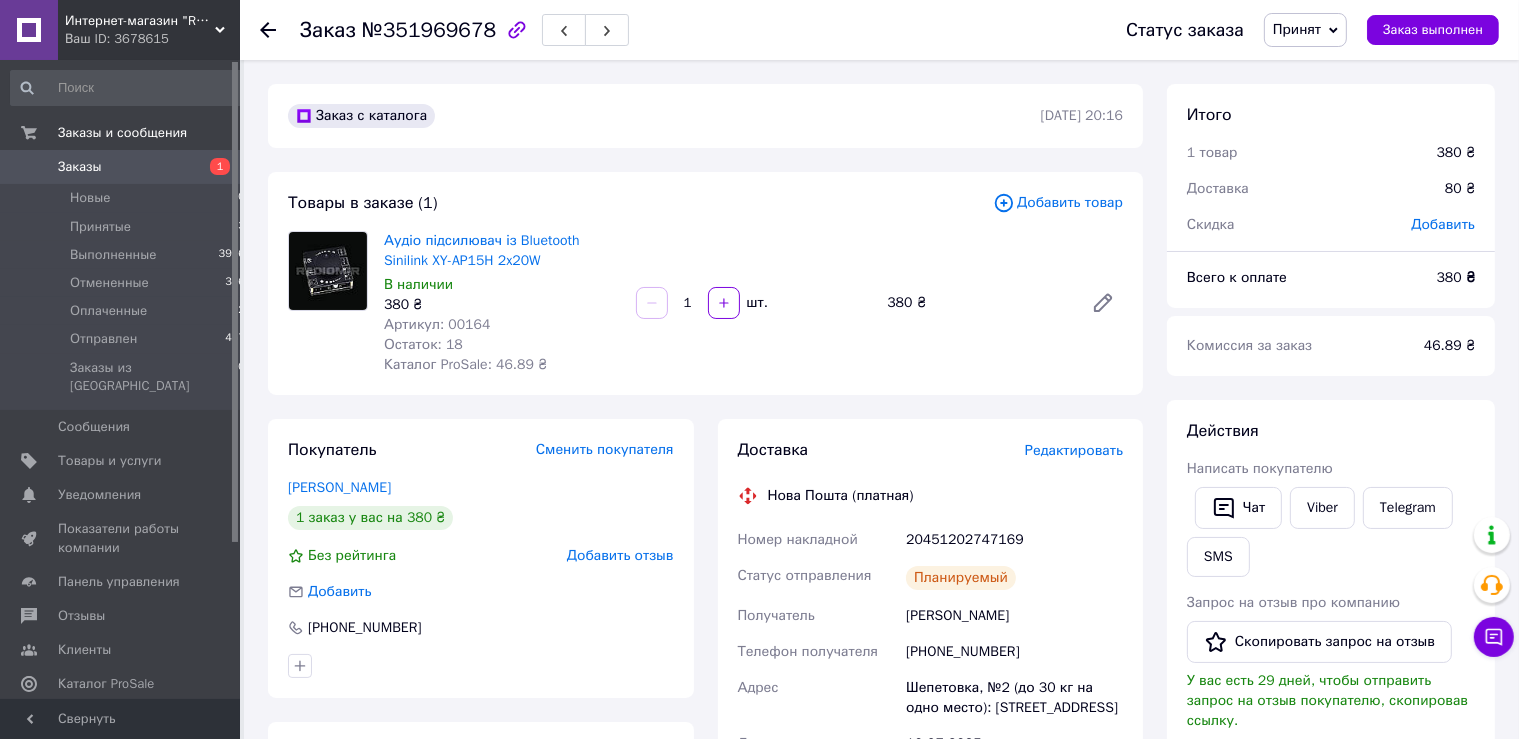 click 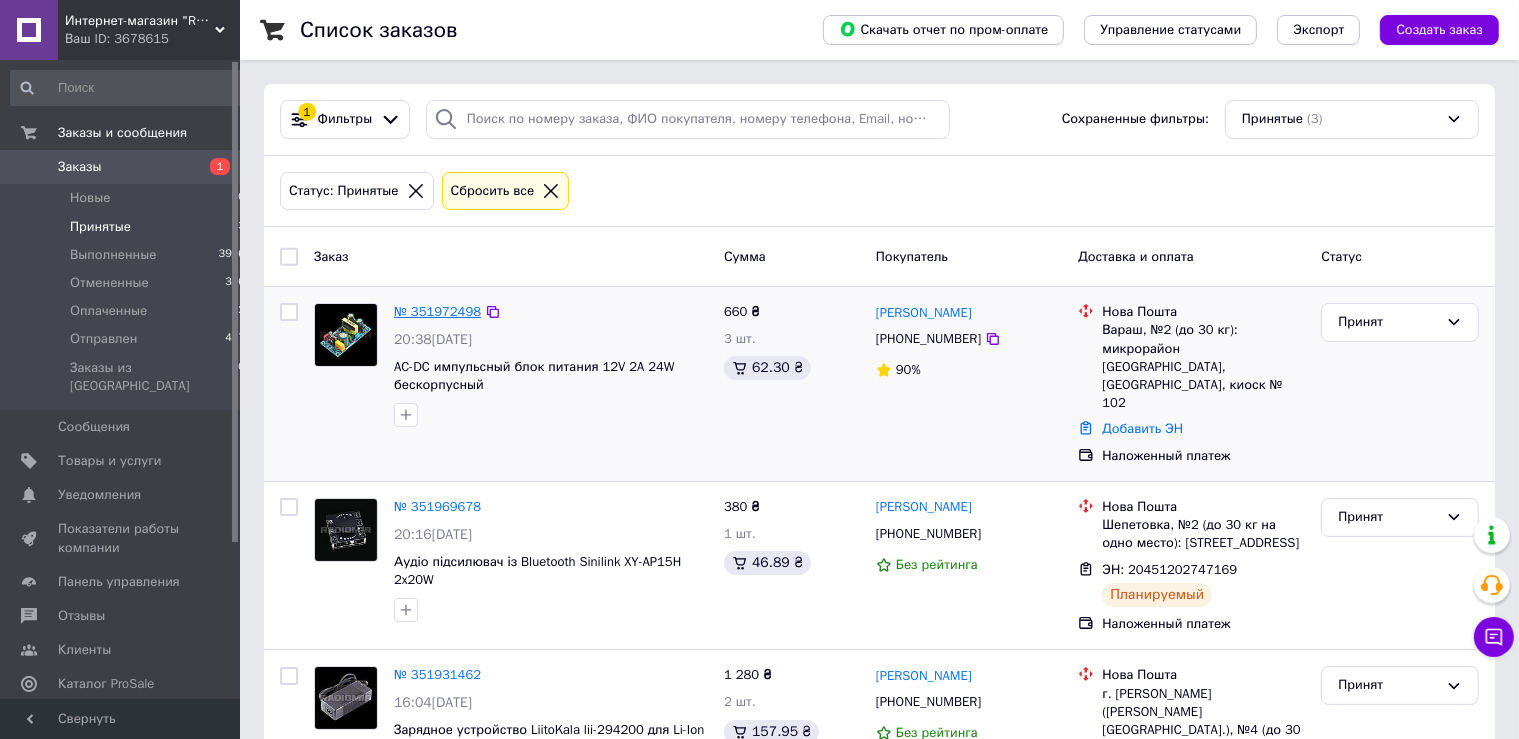click on "№ 351972498" at bounding box center (437, 311) 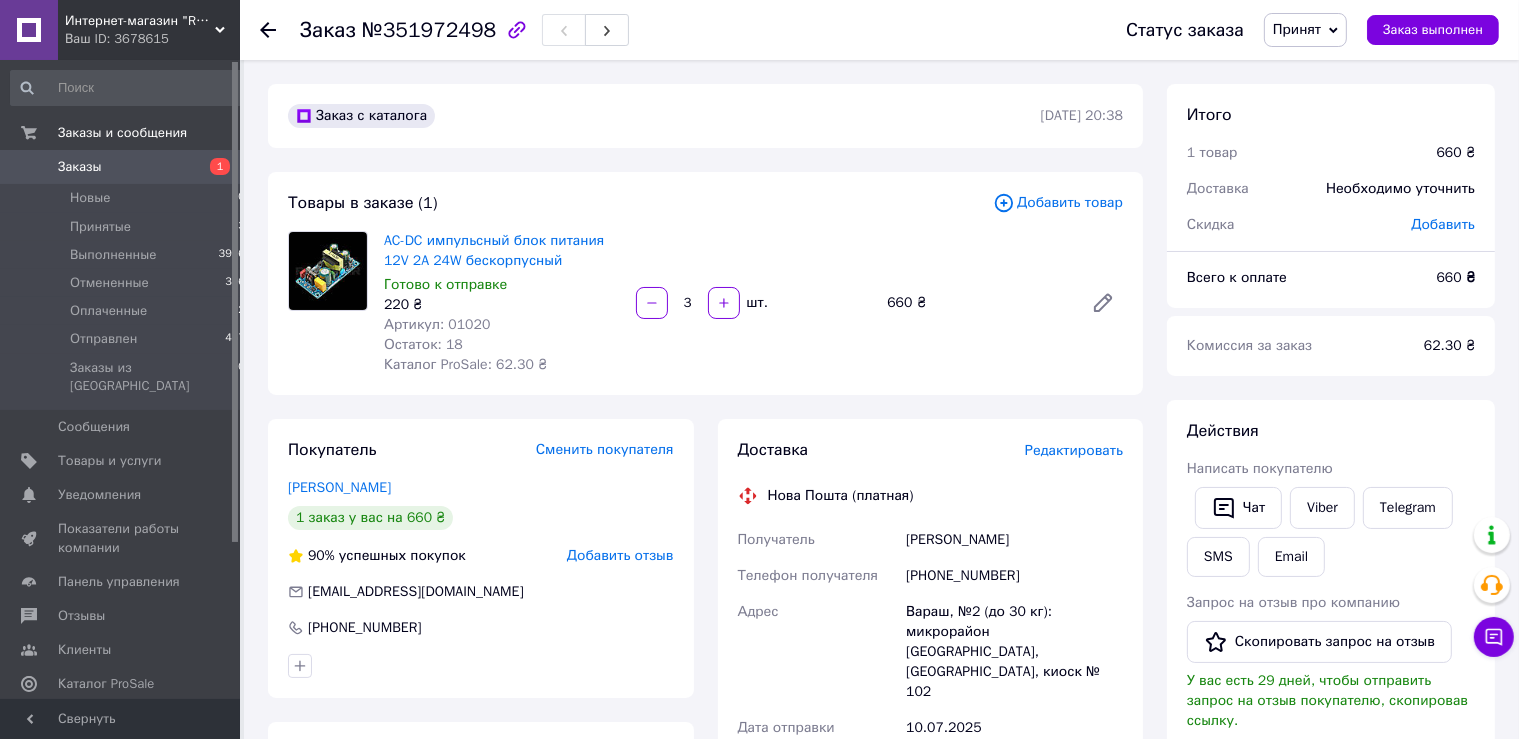 click on "Редактировать" at bounding box center [1074, 450] 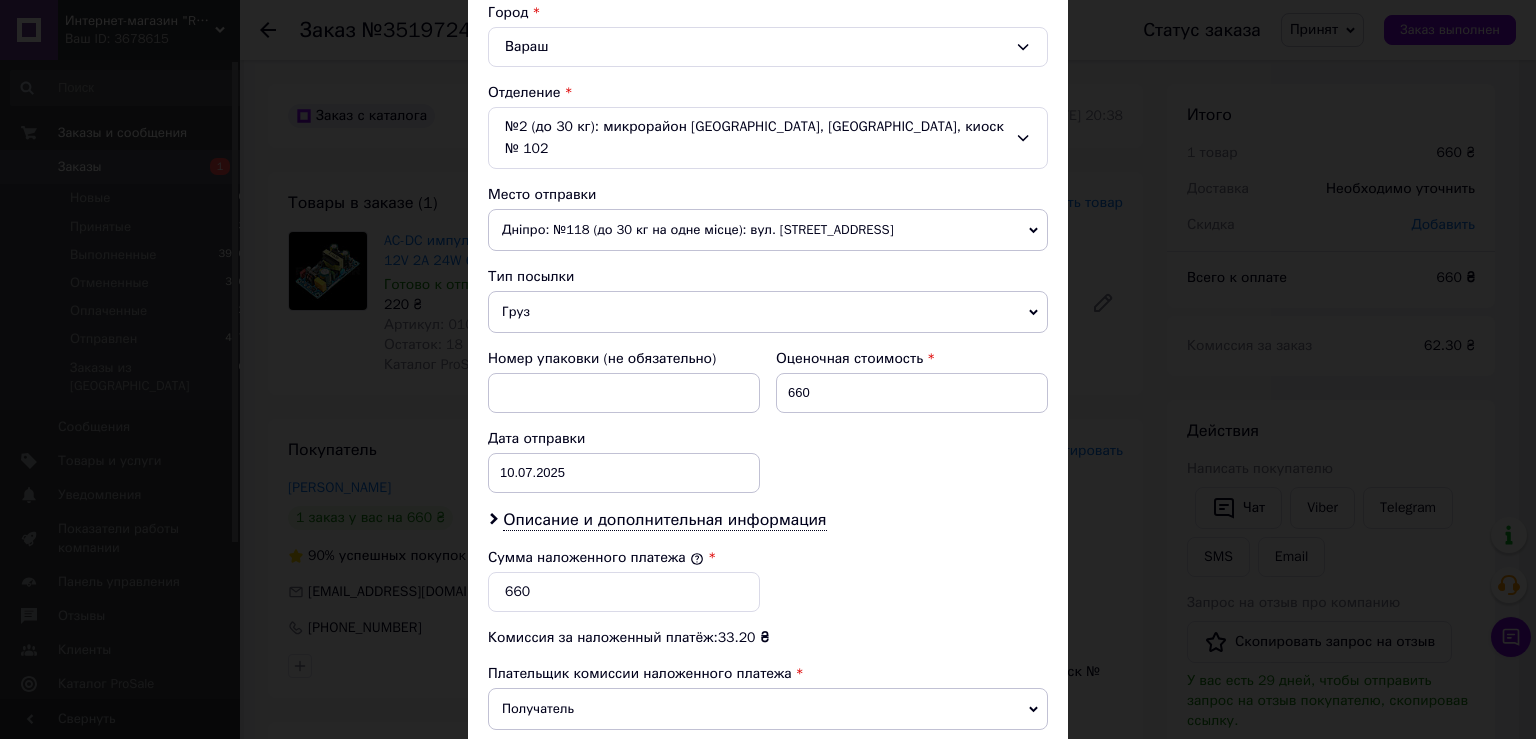 scroll, scrollTop: 781, scrollLeft: 0, axis: vertical 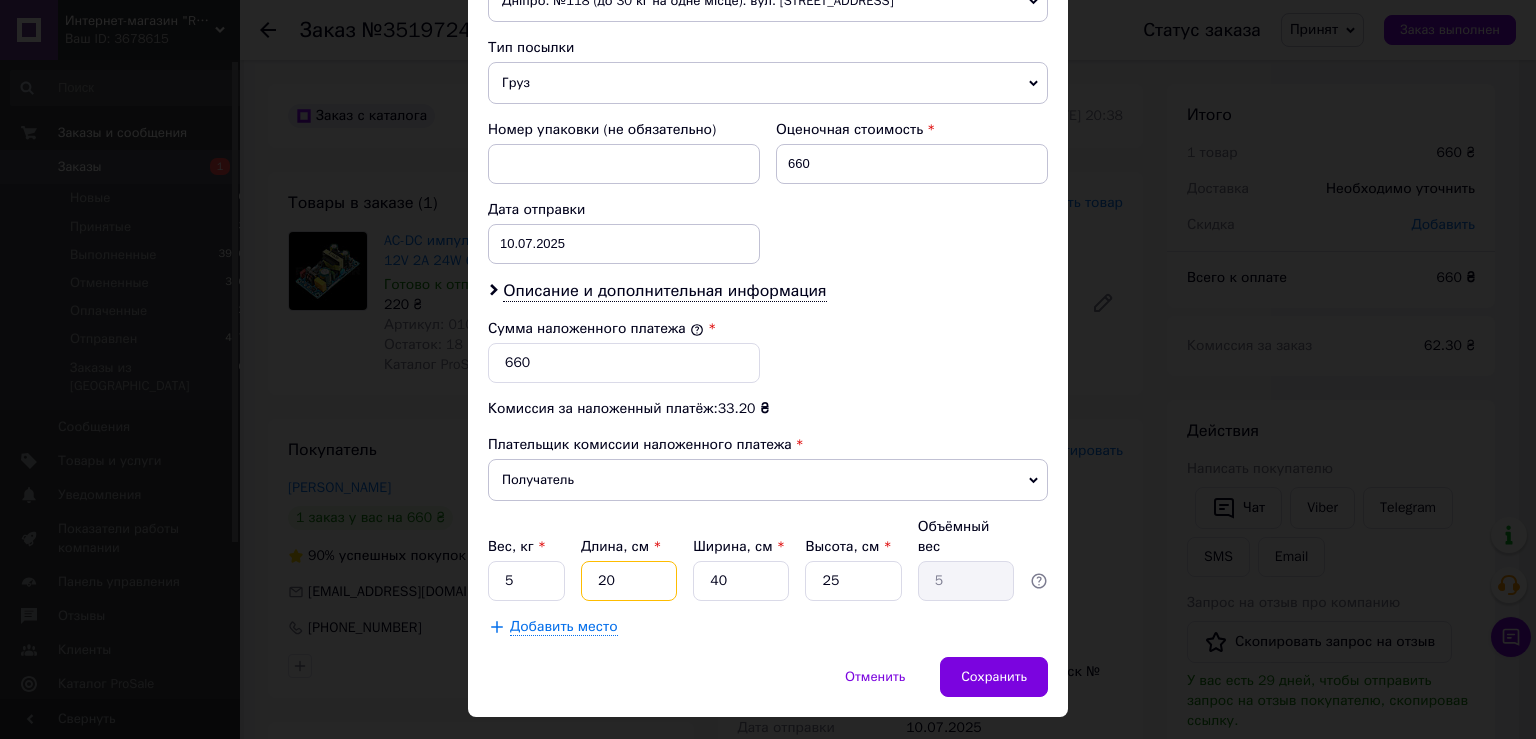 drag, startPoint x: 590, startPoint y: 537, endPoint x: 576, endPoint y: 538, distance: 14.035668 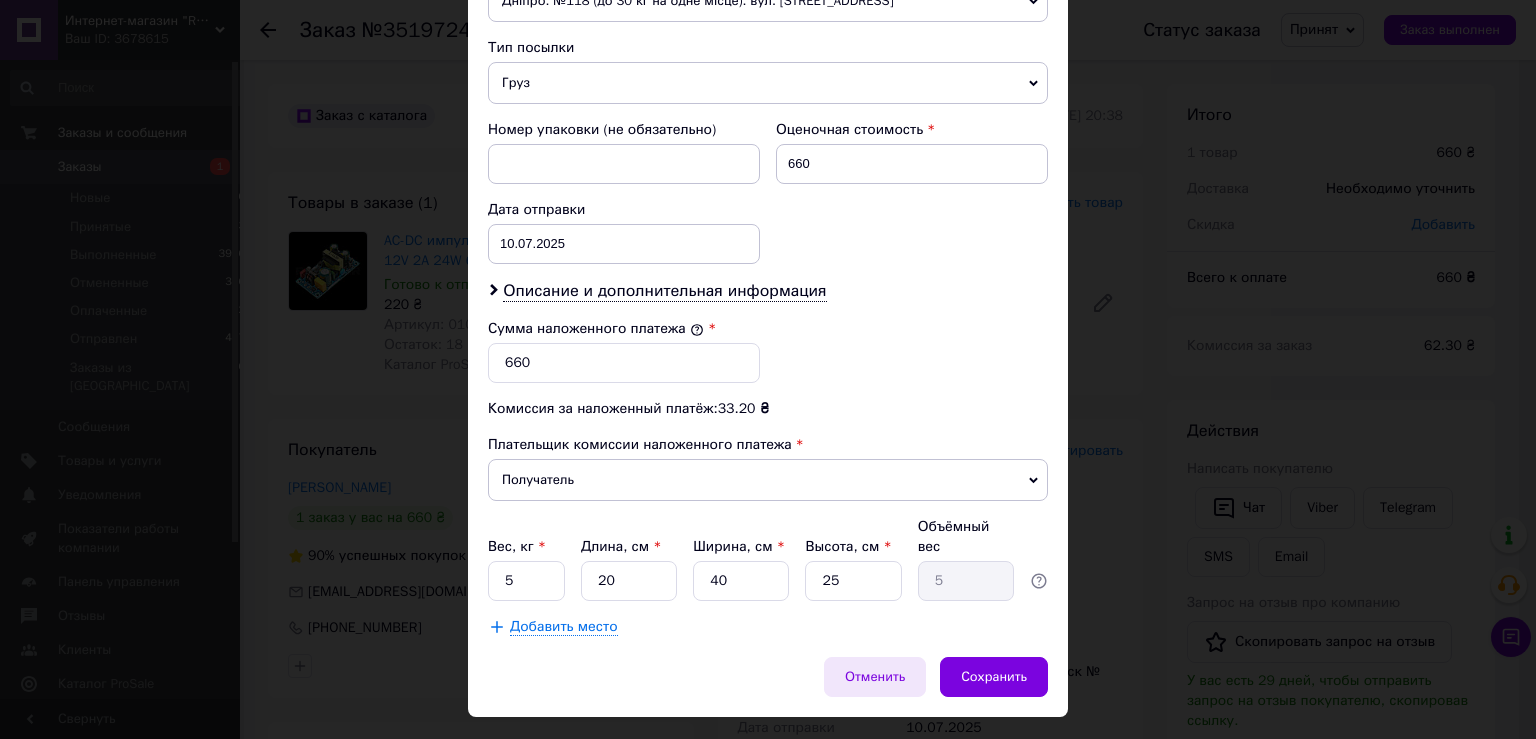 click on "Отменить" at bounding box center (875, 677) 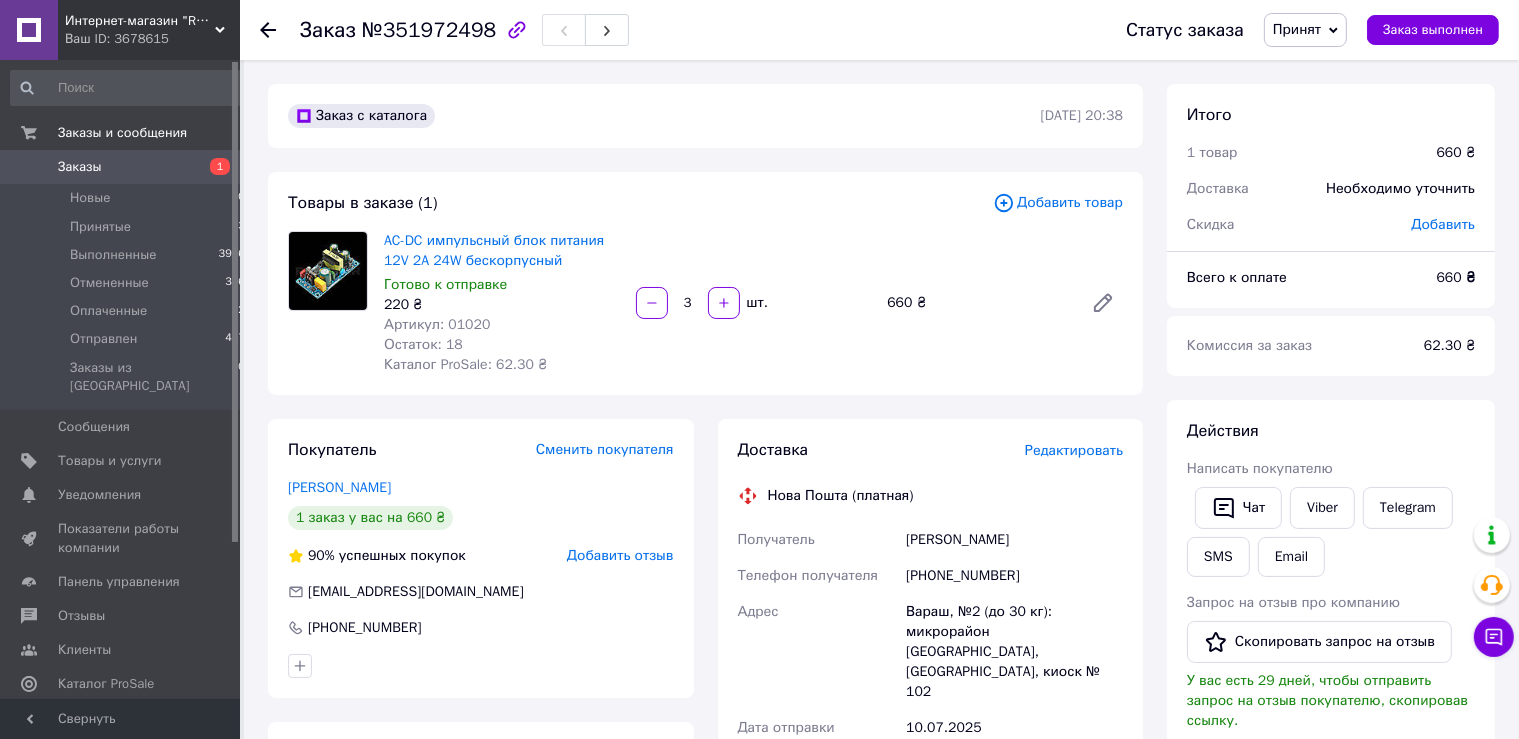 click on "Редактировать" at bounding box center (1074, 450) 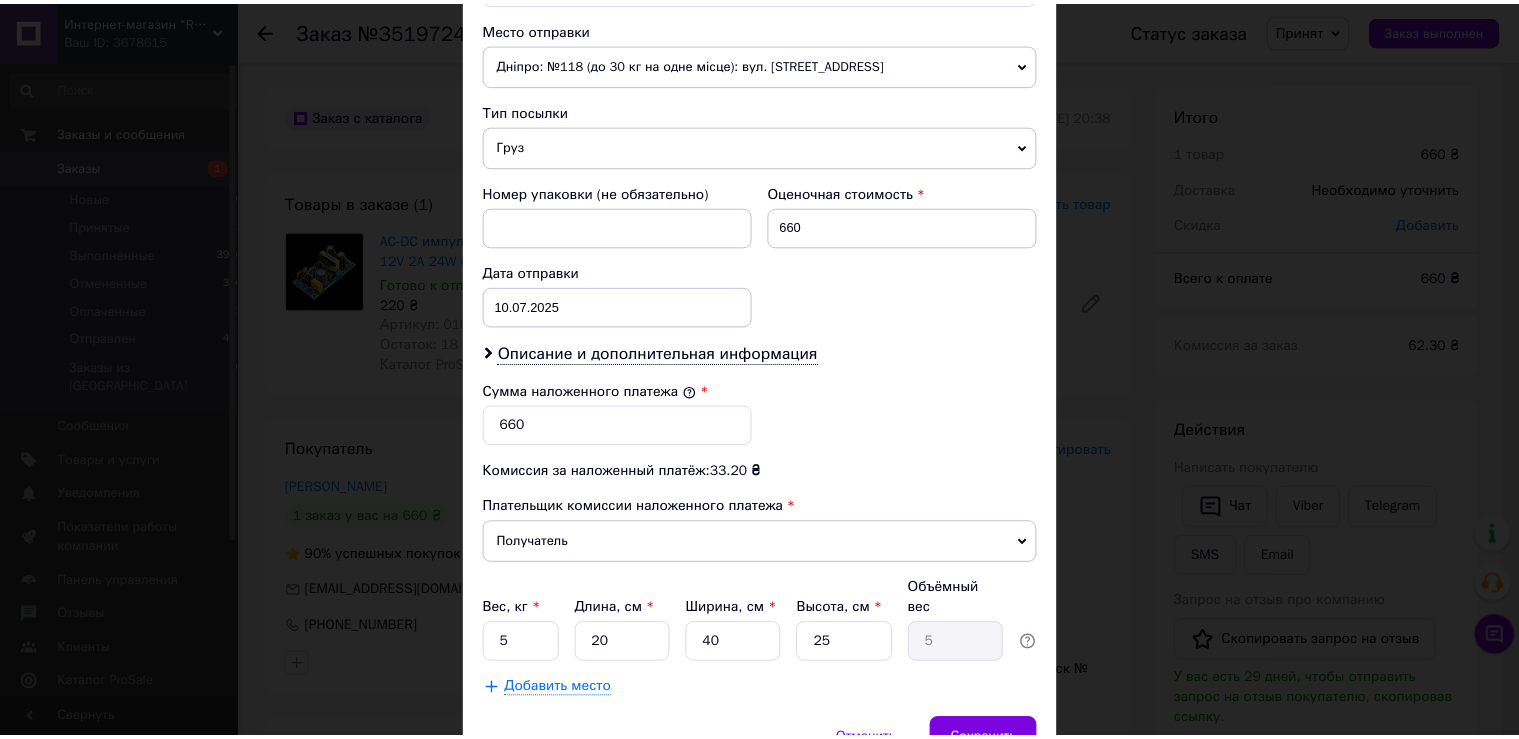 scroll, scrollTop: 781, scrollLeft: 0, axis: vertical 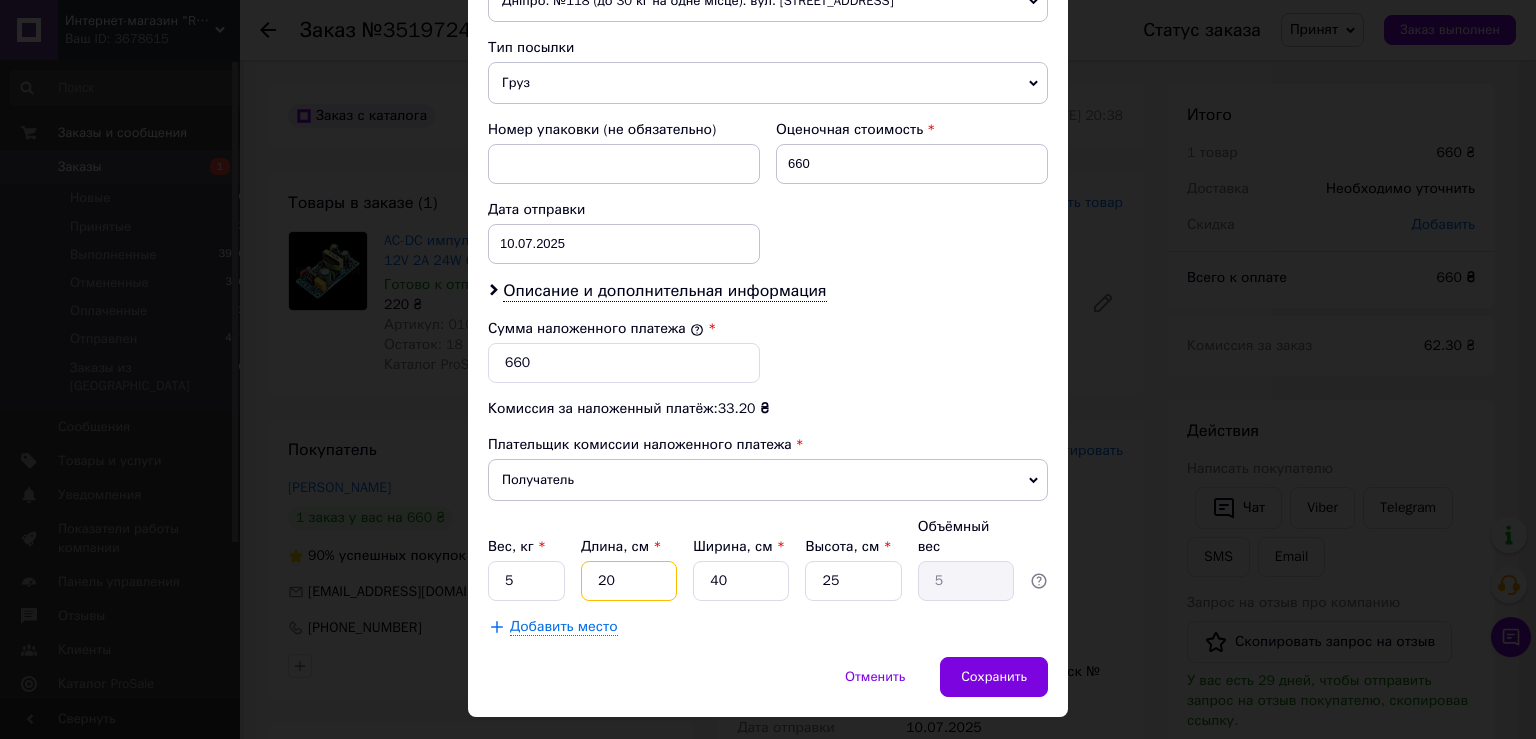 drag, startPoint x: 605, startPoint y: 535, endPoint x: 538, endPoint y: 522, distance: 68.24954 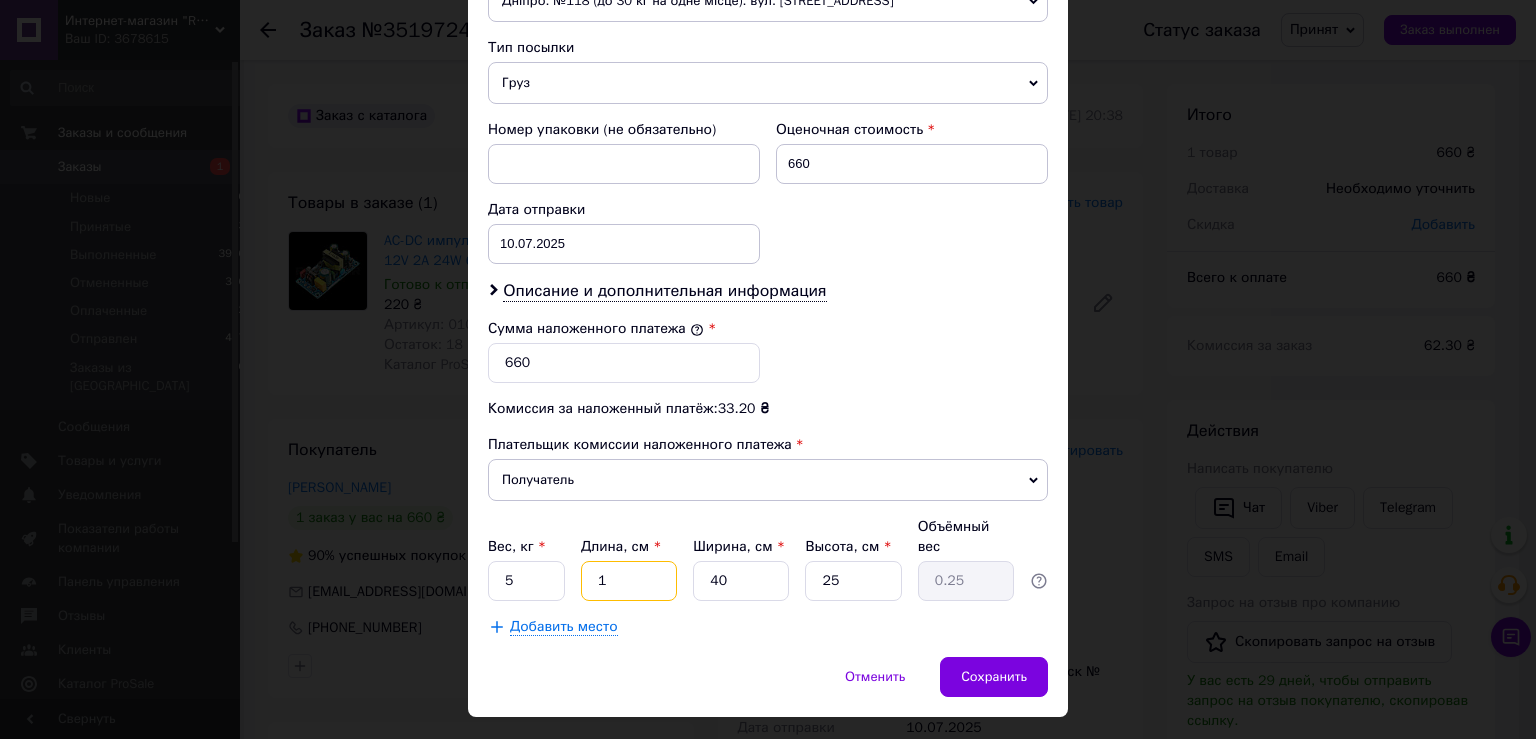 type on "17" 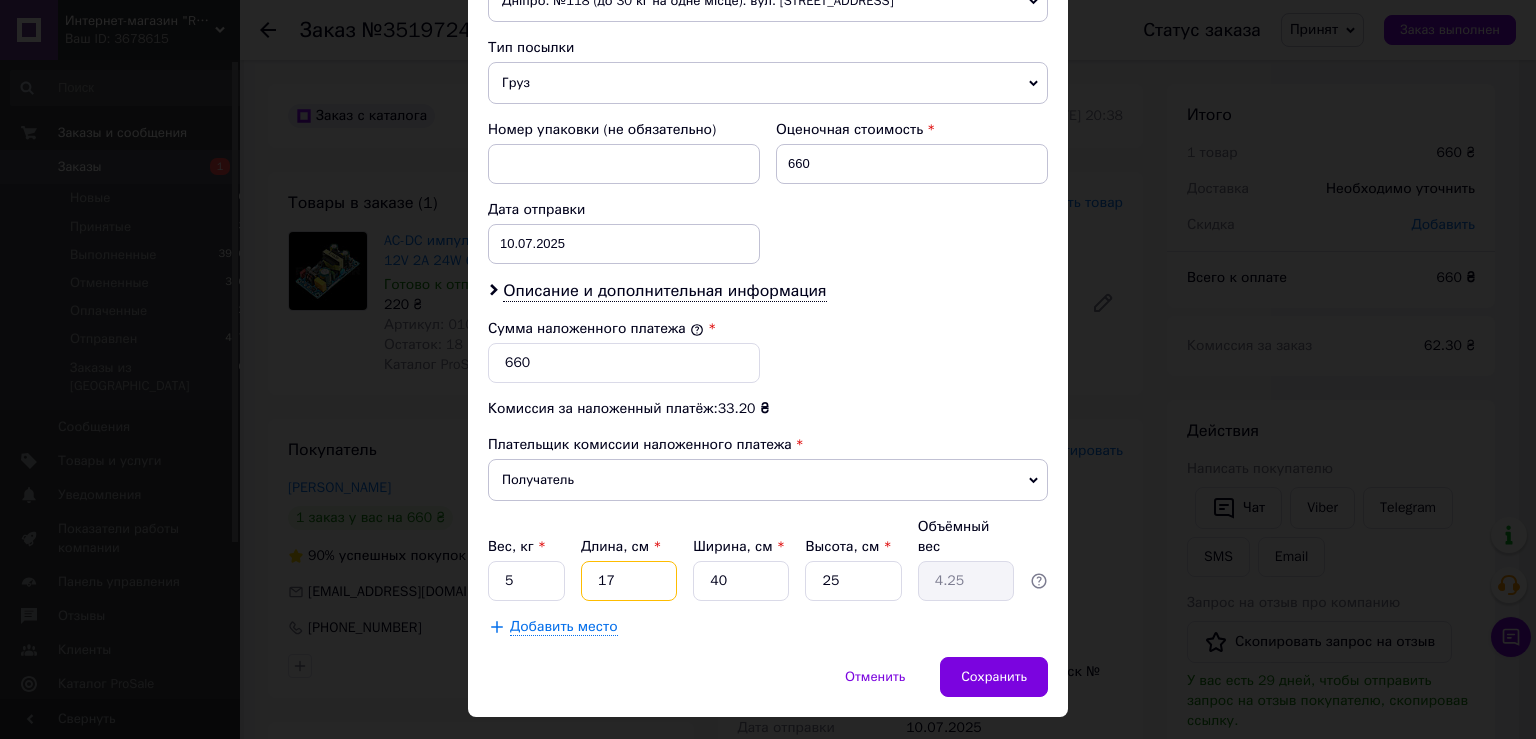 type on "17" 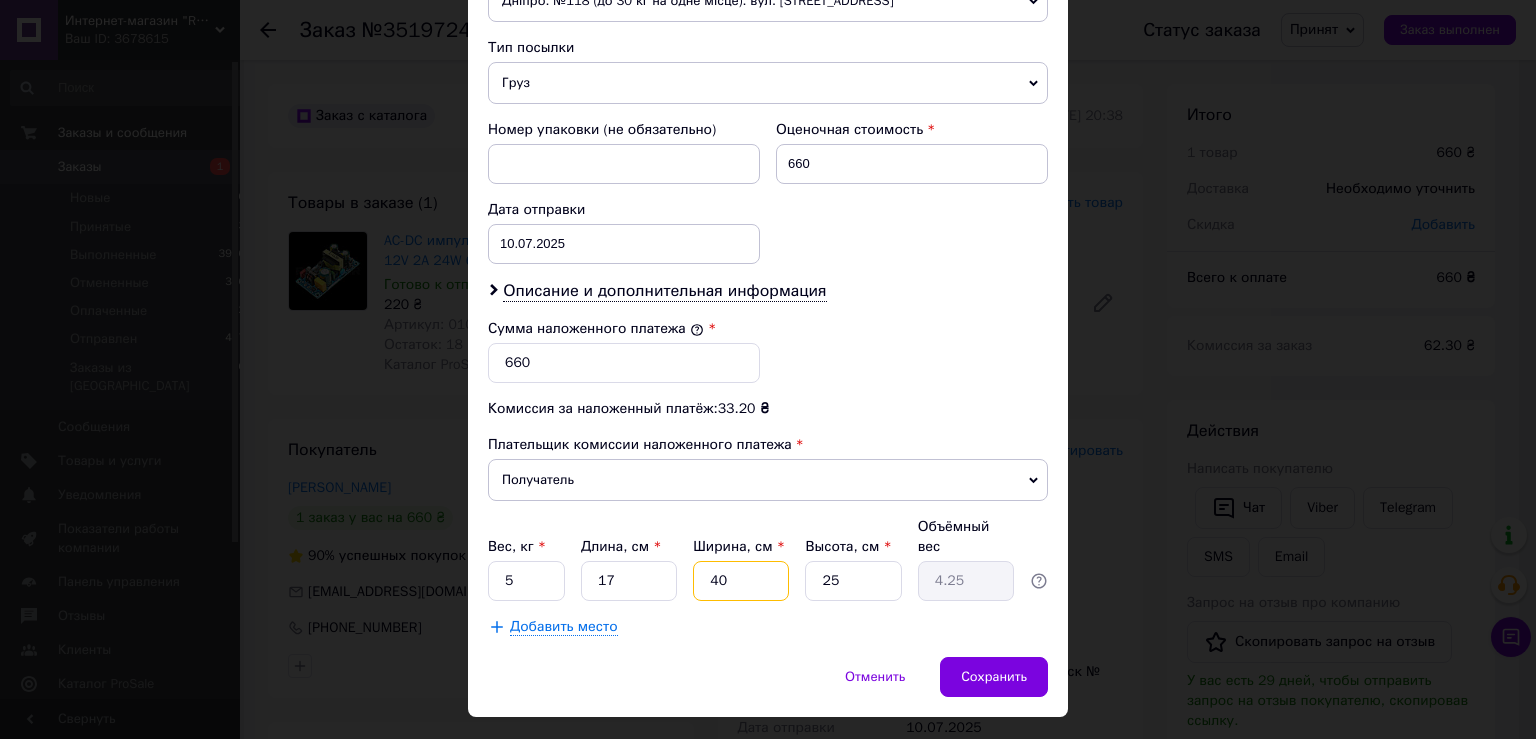 drag, startPoint x: 722, startPoint y: 533, endPoint x: 683, endPoint y: 533, distance: 39 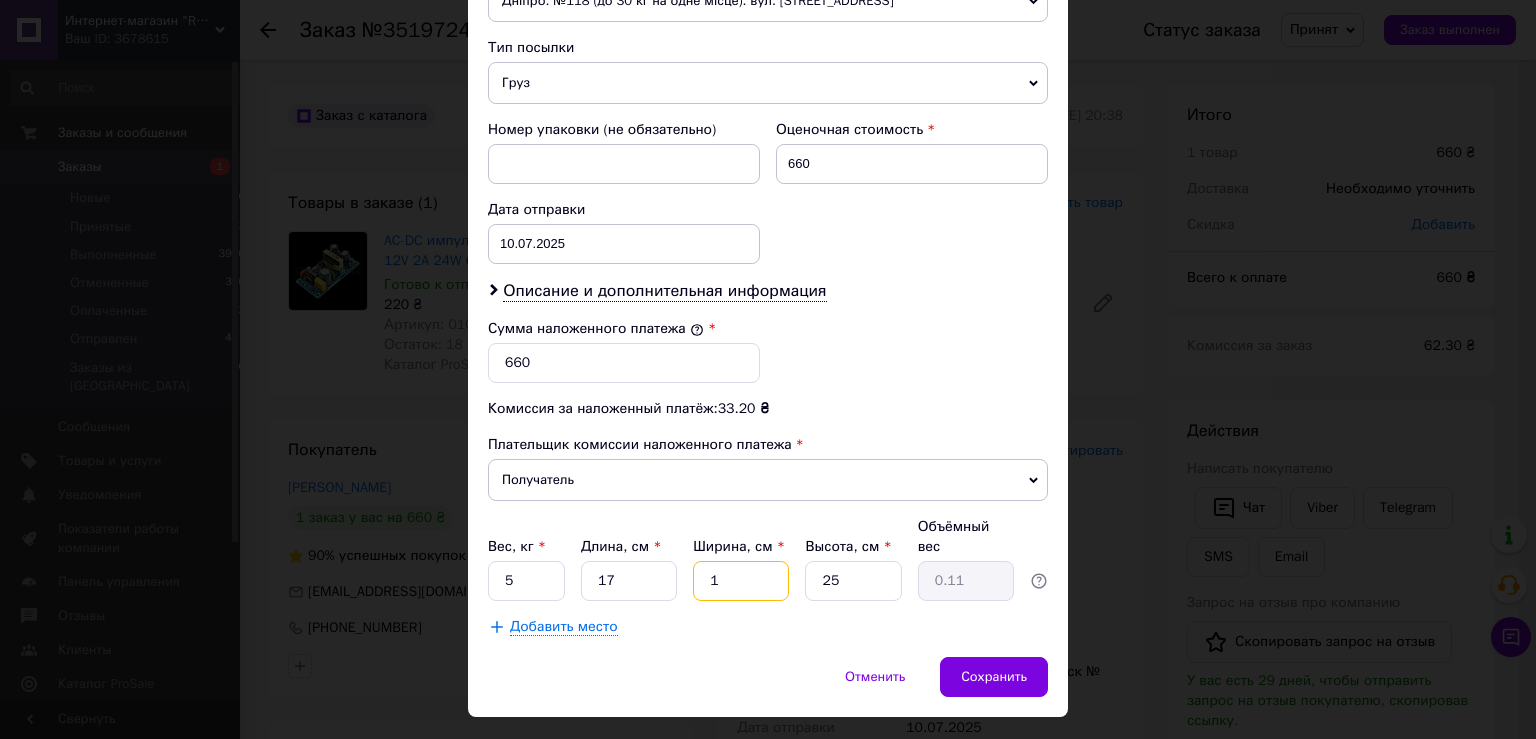 type on "12" 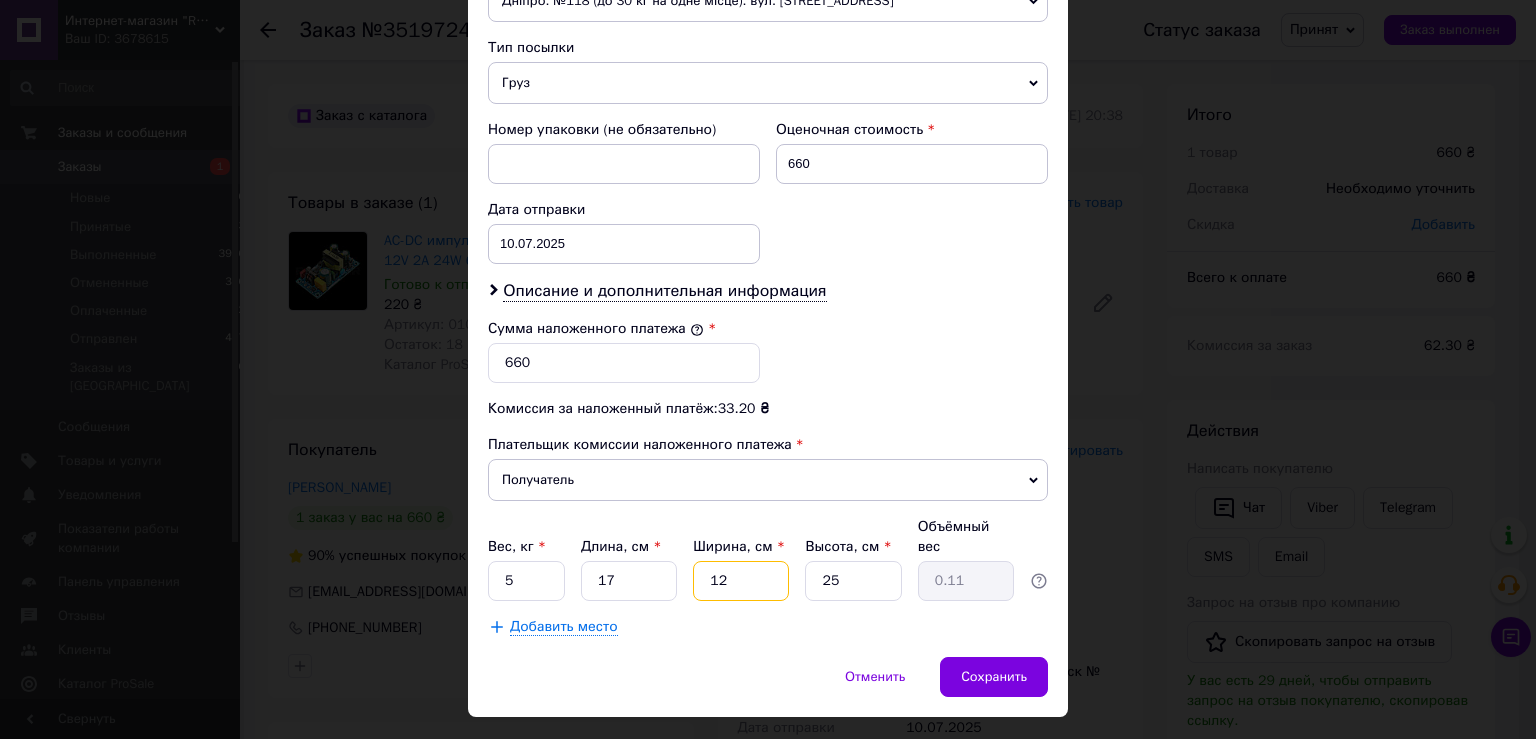 type on "1.27" 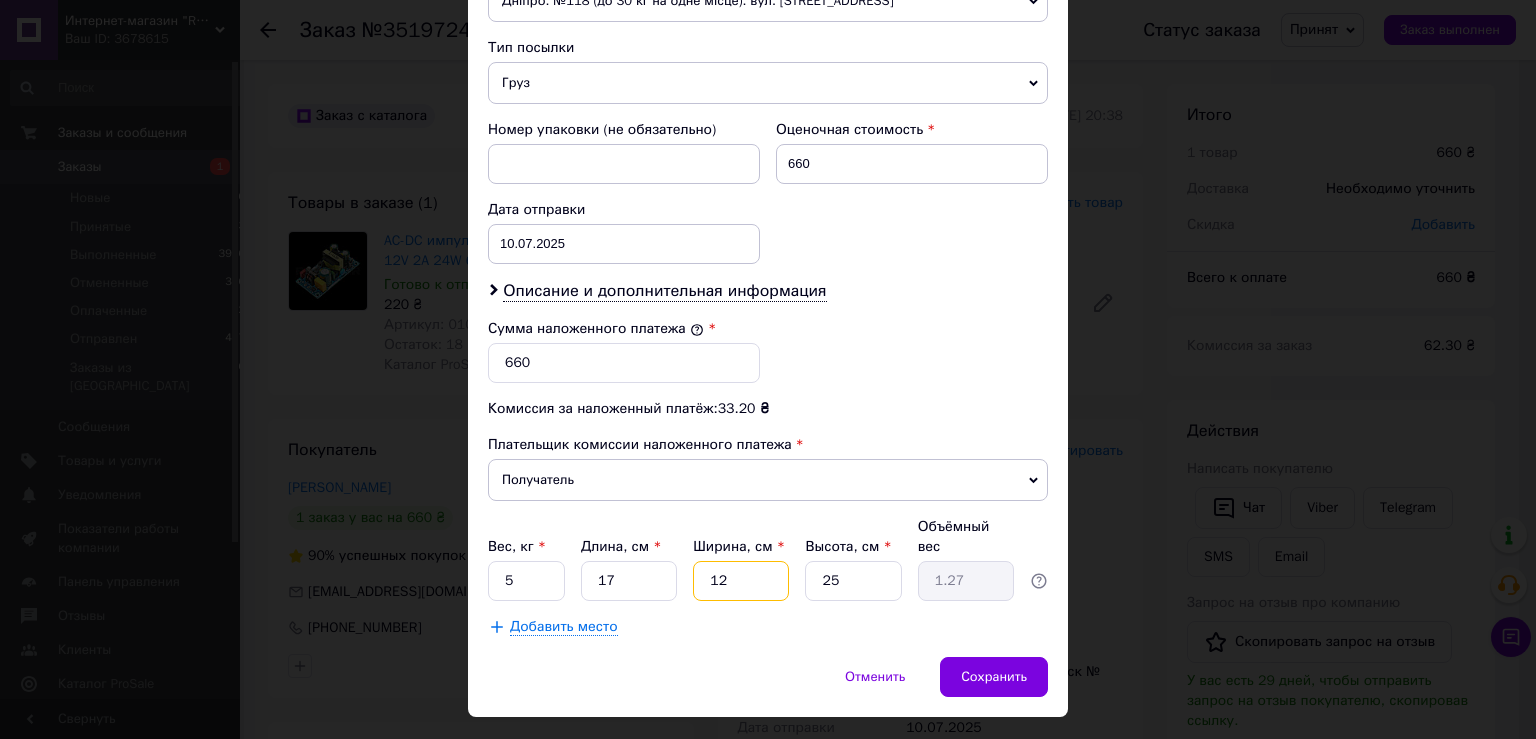 type on "12" 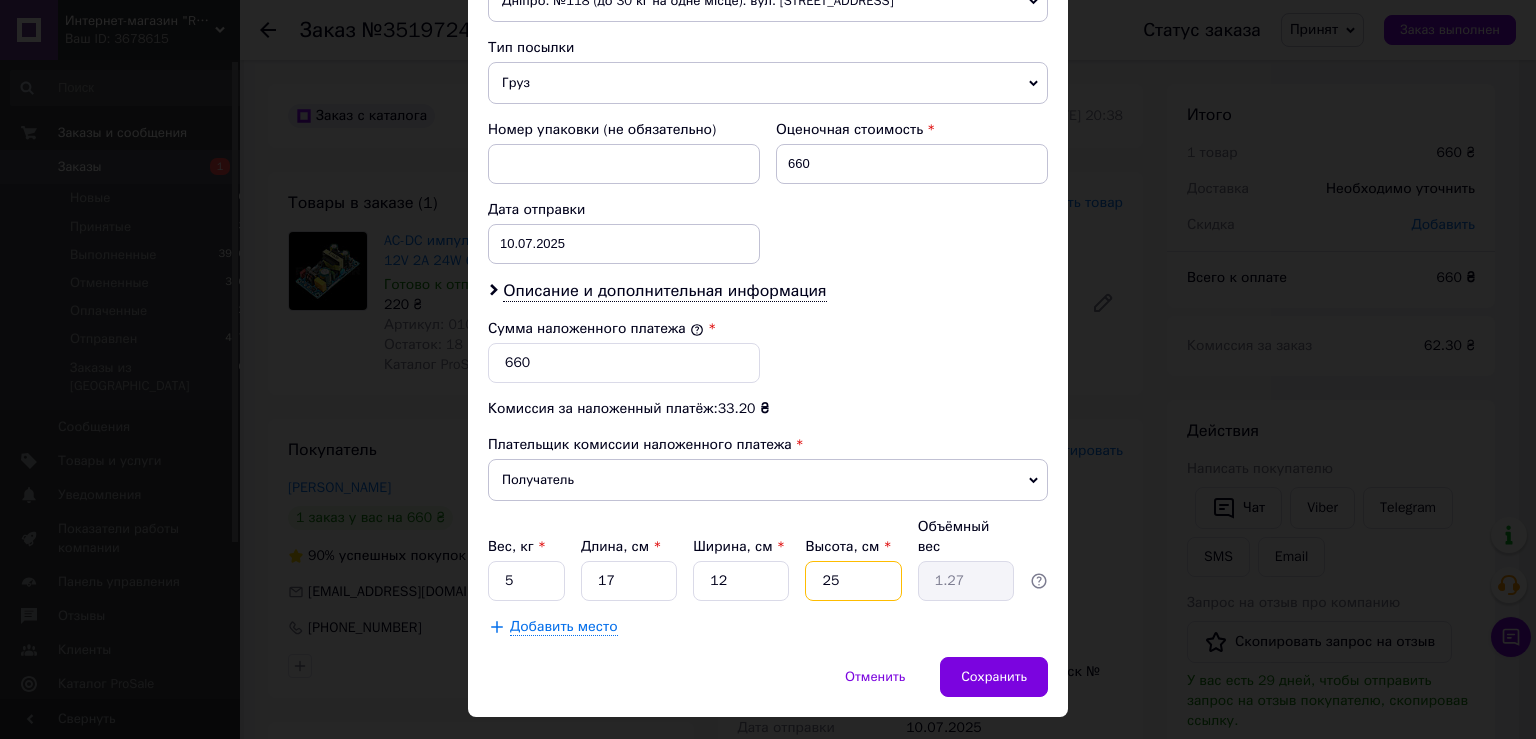 drag, startPoint x: 813, startPoint y: 532, endPoint x: 794, endPoint y: 532, distance: 19 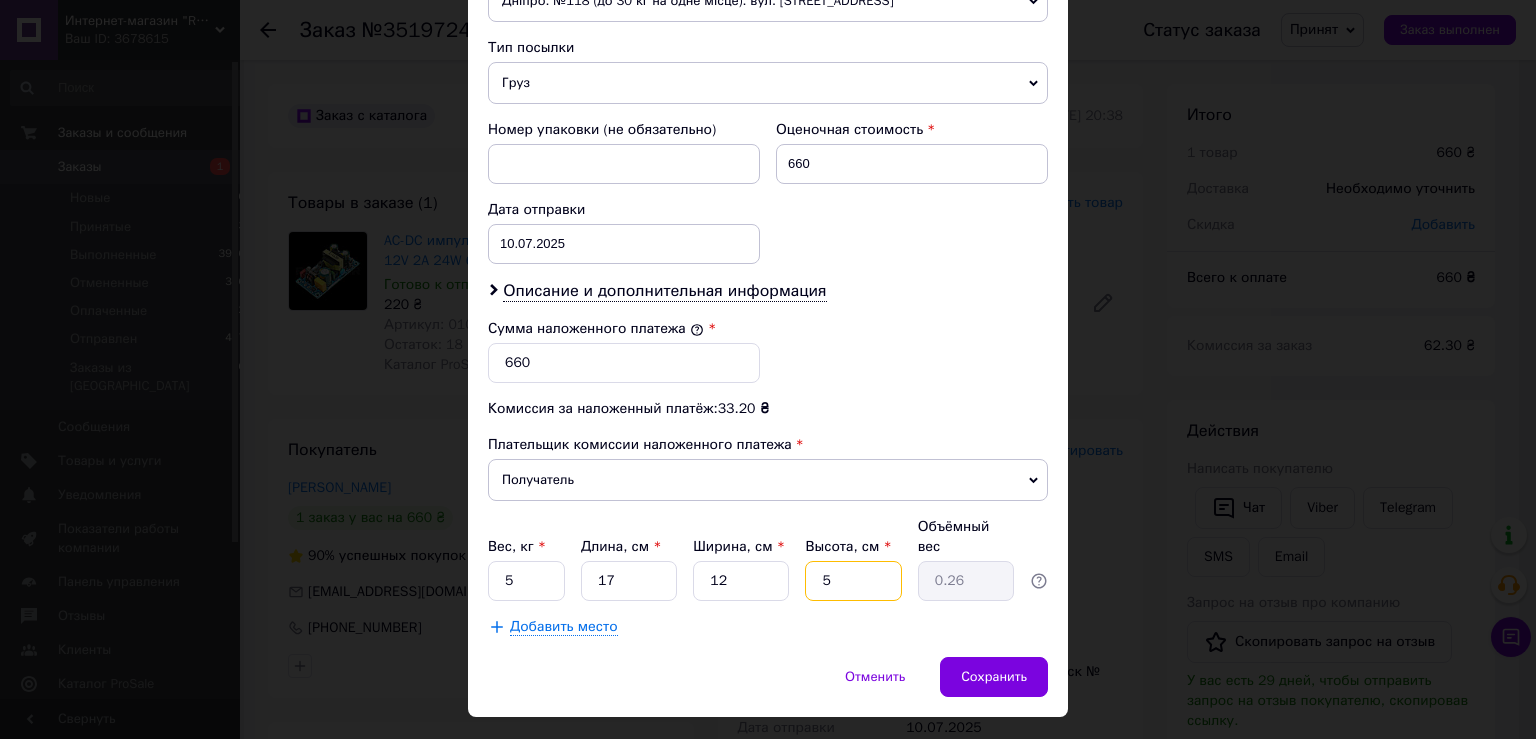 type on "5" 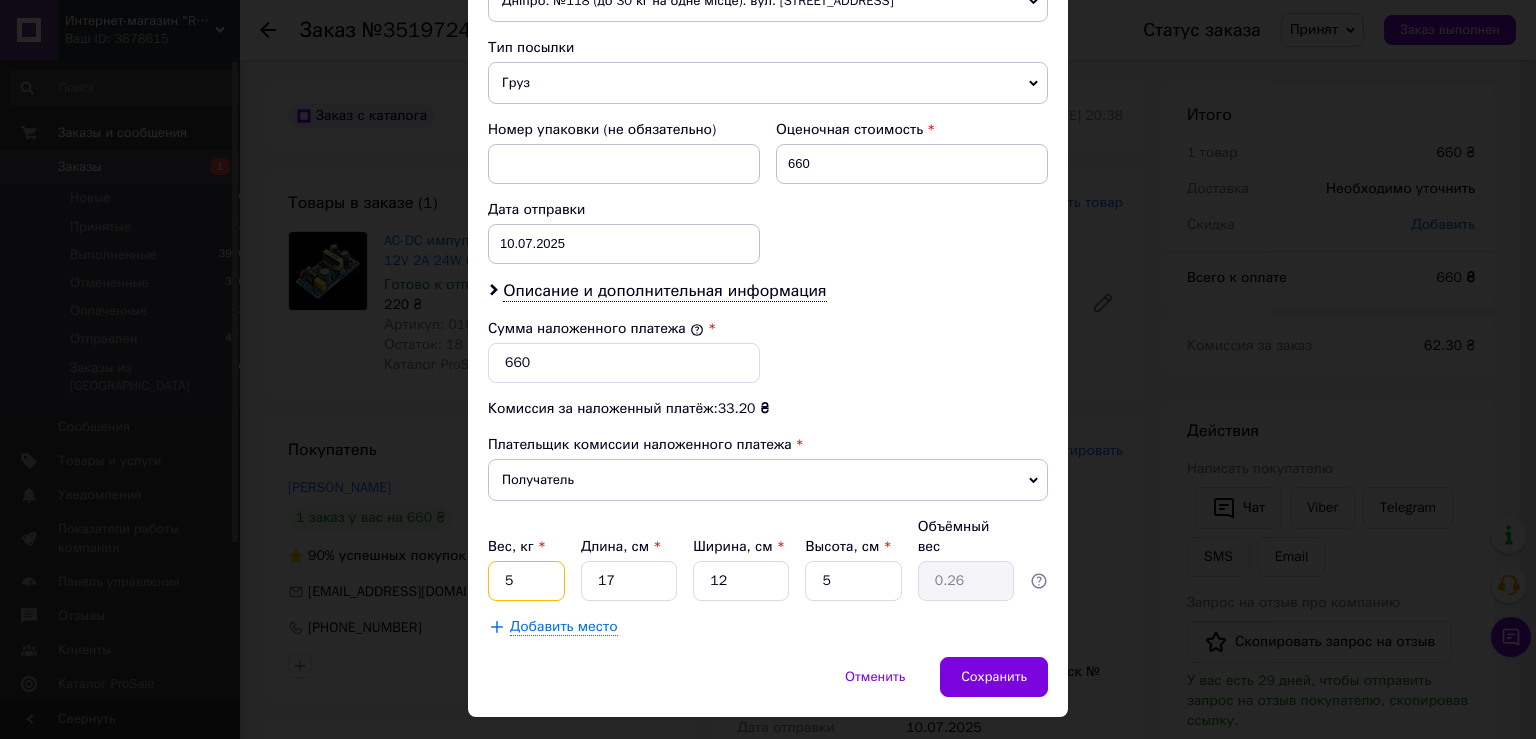 drag, startPoint x: 506, startPoint y: 531, endPoint x: 478, endPoint y: 533, distance: 28.071337 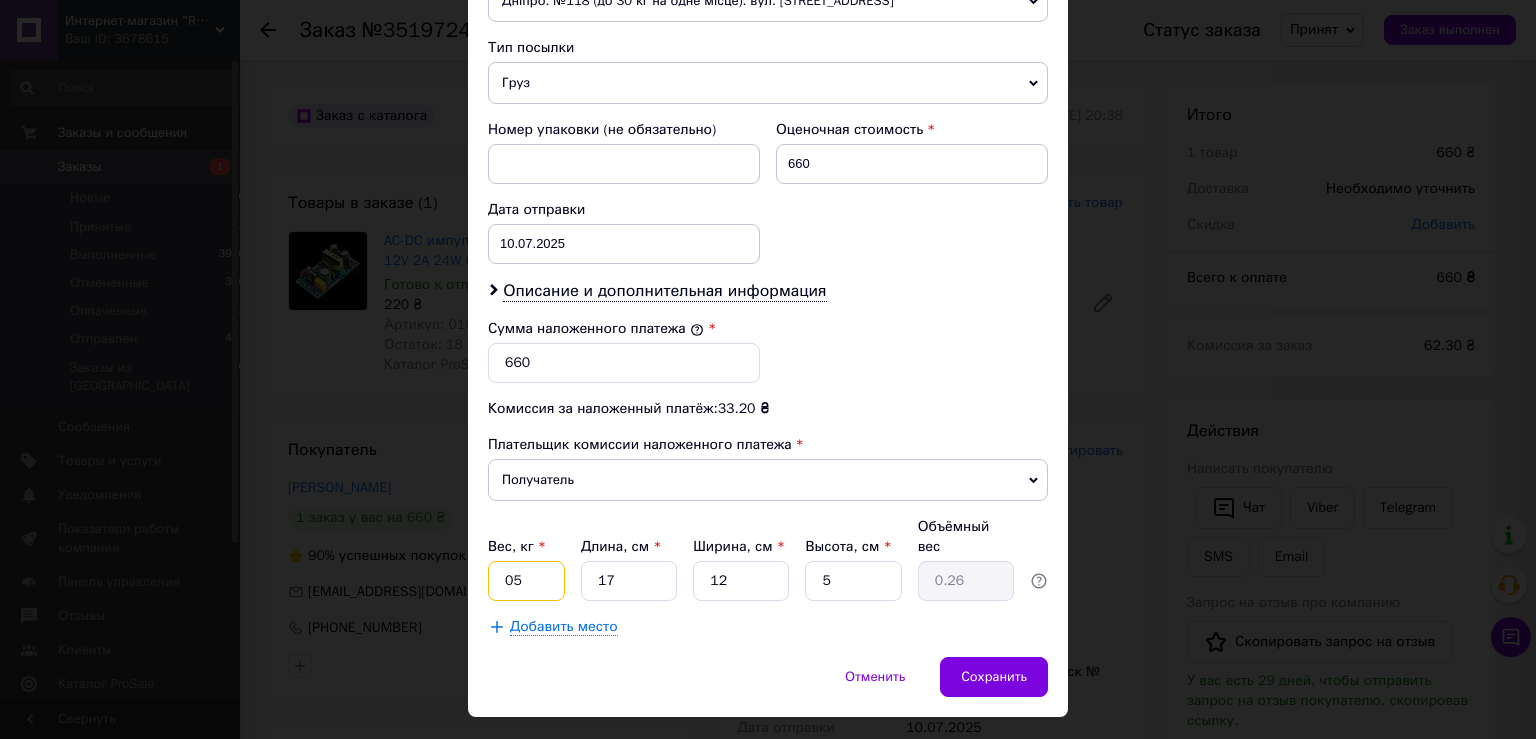 click on "05" at bounding box center [526, 581] 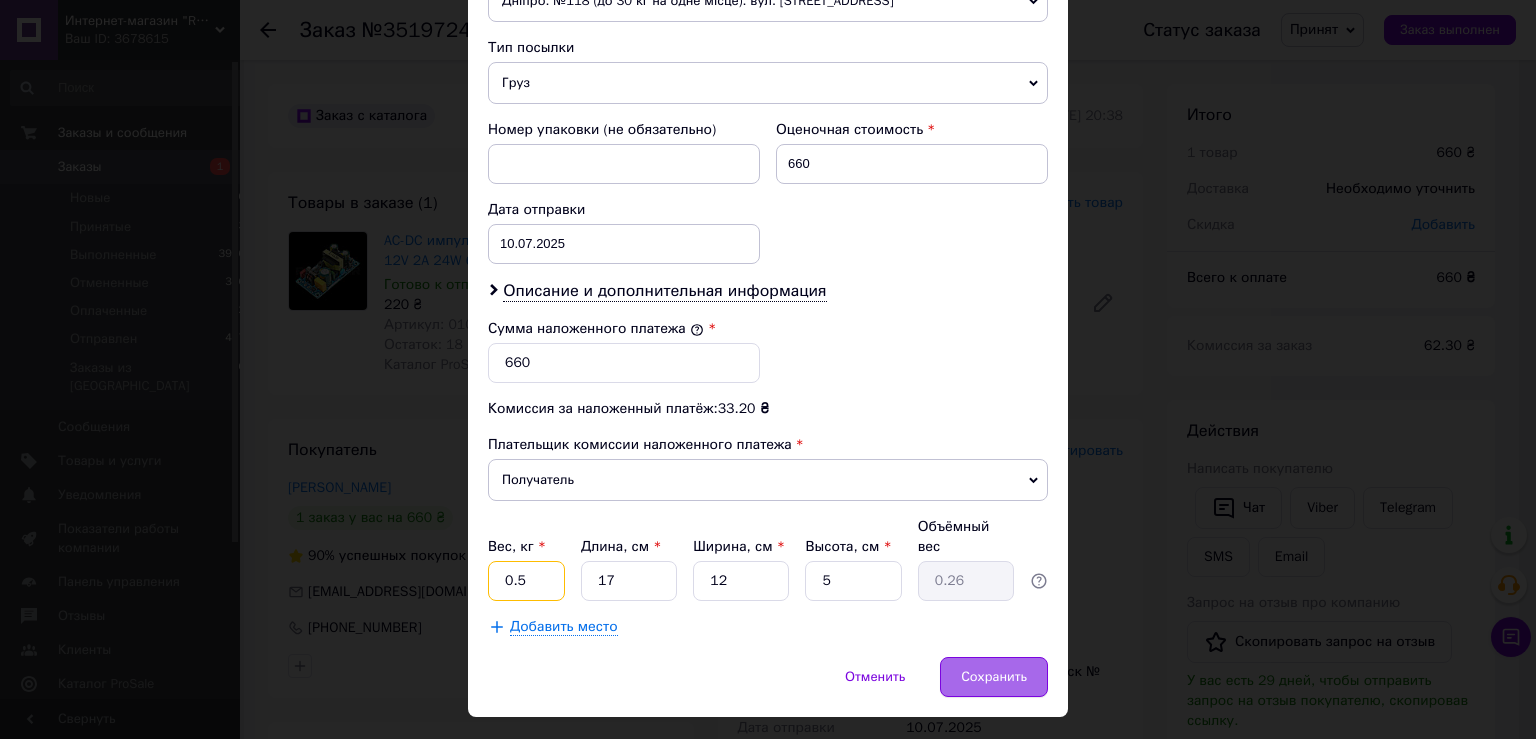 type on "0.5" 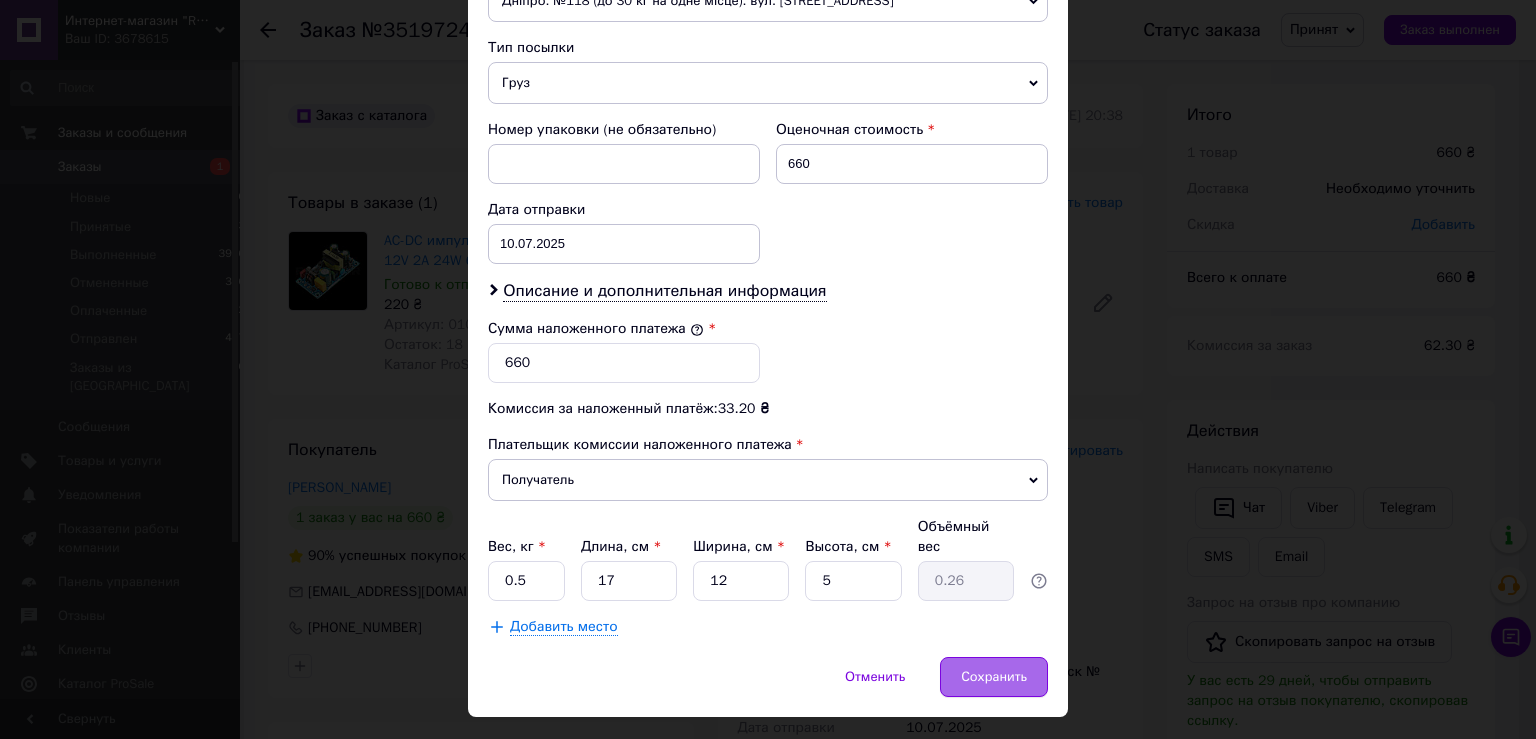 click on "Сохранить" at bounding box center (994, 677) 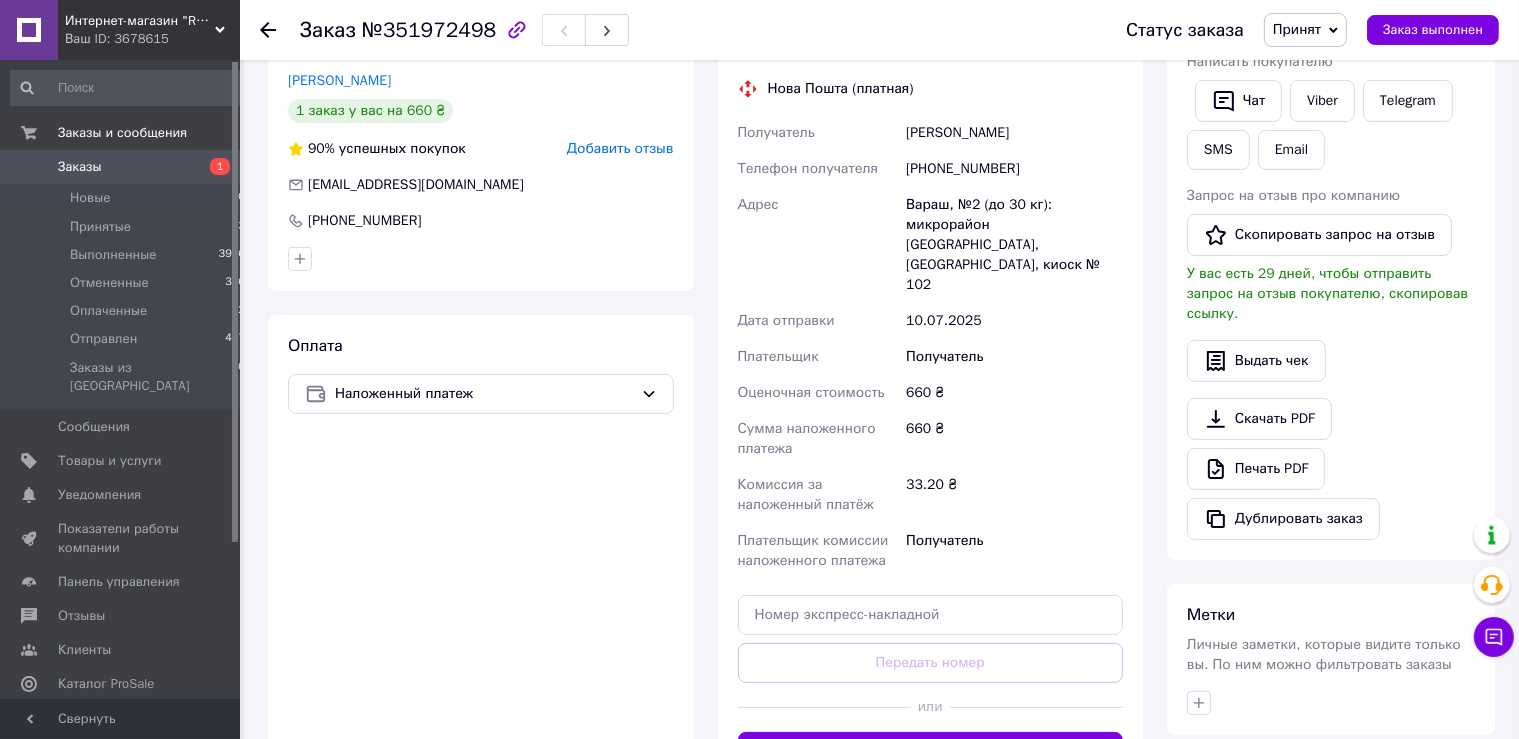 scroll, scrollTop: 422, scrollLeft: 0, axis: vertical 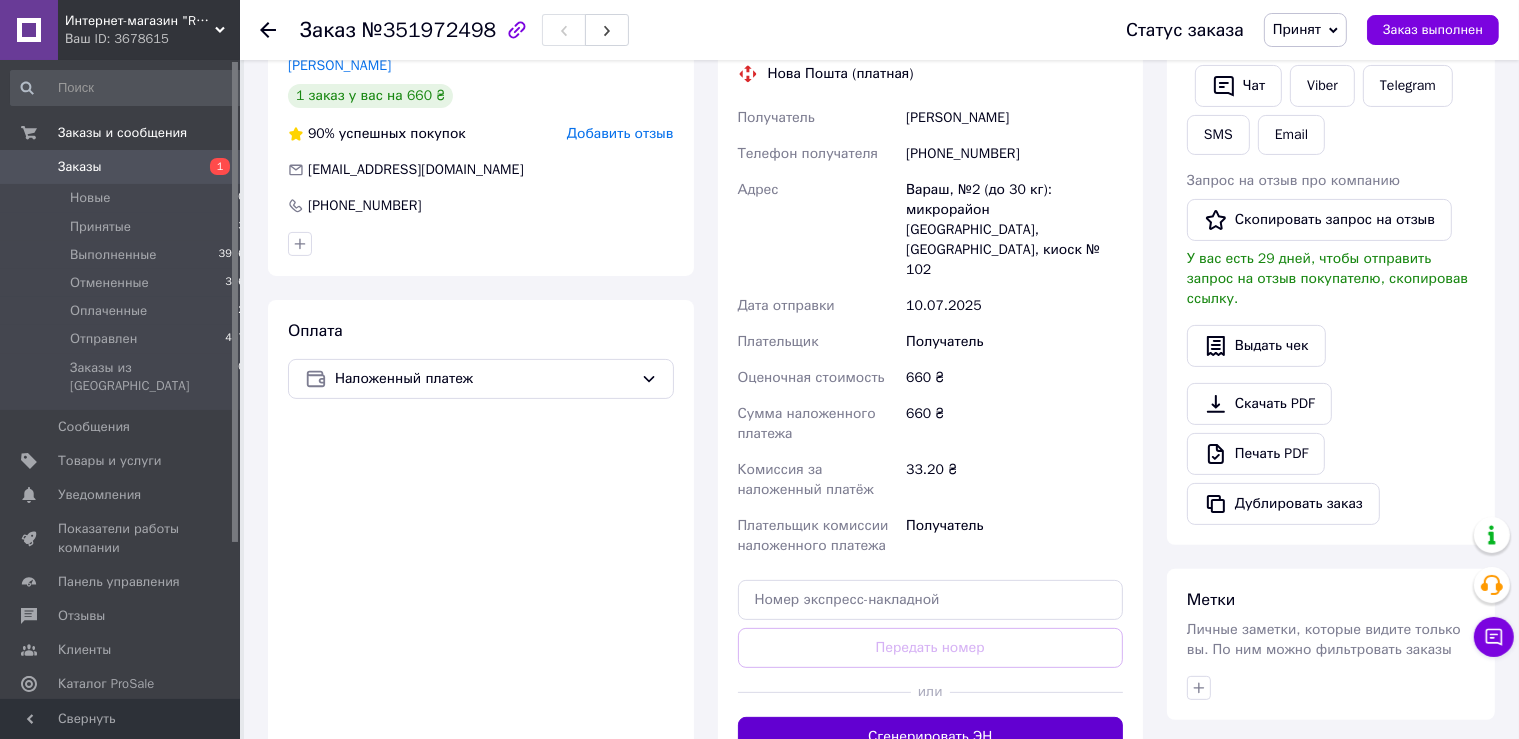 click on "Сгенерировать ЭН" at bounding box center (931, 737) 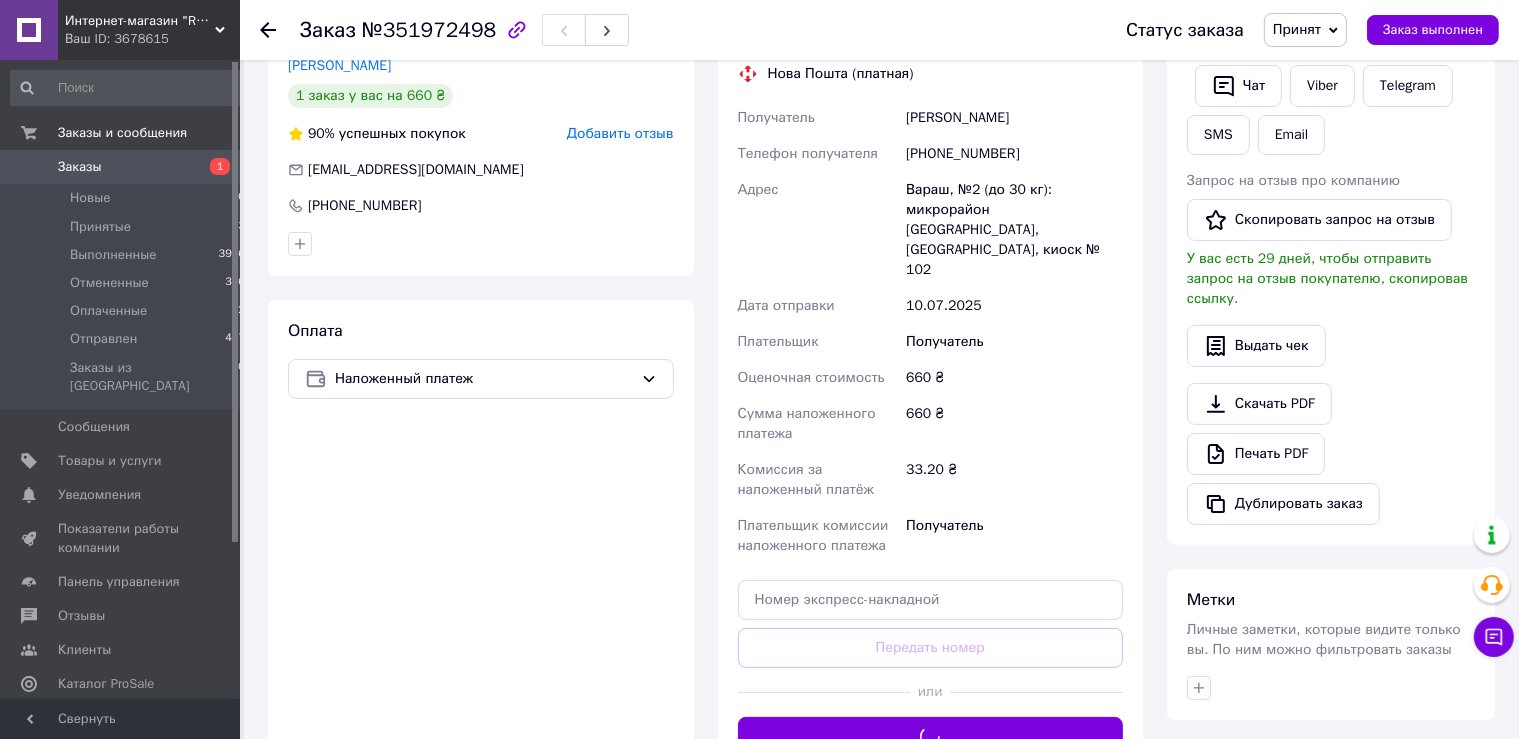 scroll, scrollTop: 105, scrollLeft: 0, axis: vertical 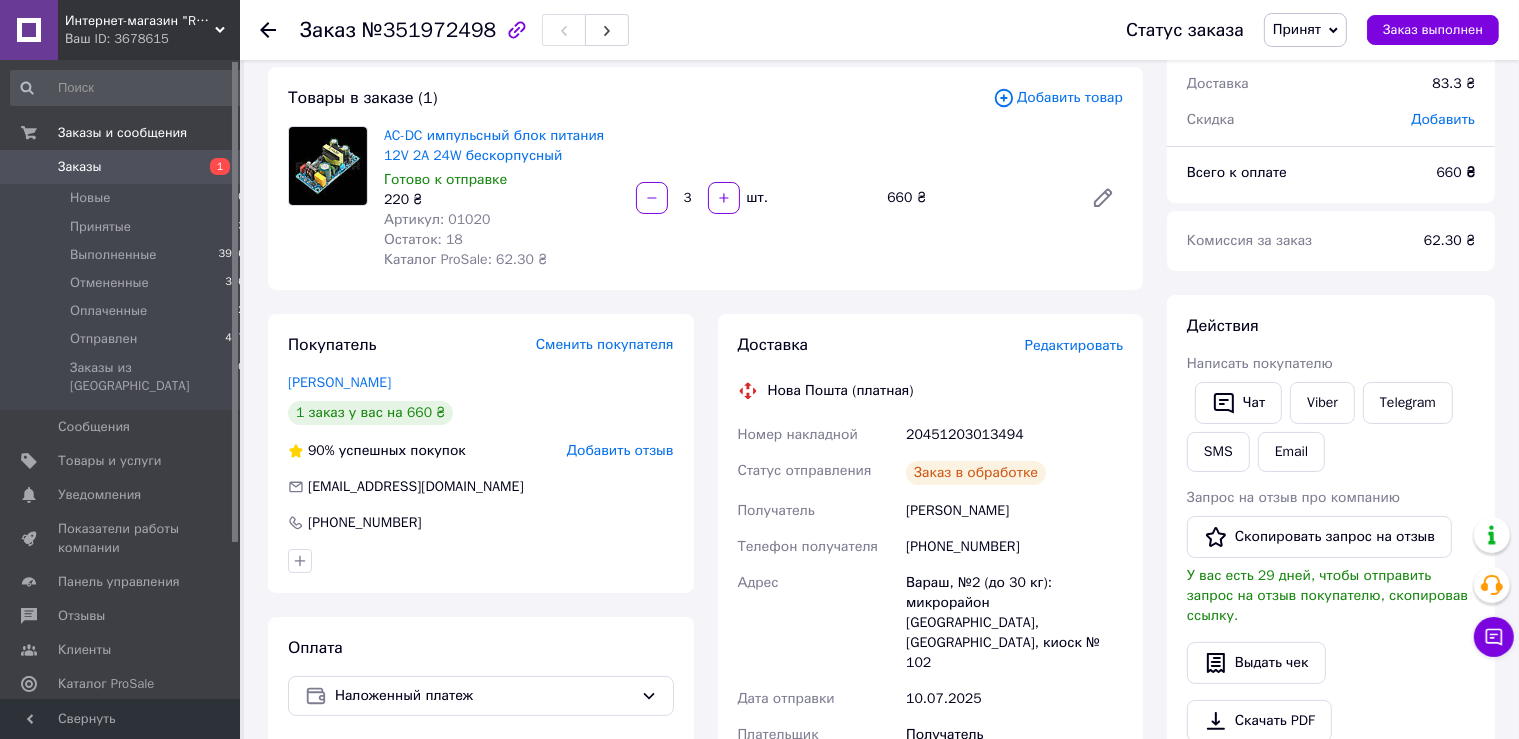 click on "20451203013494" at bounding box center (1014, 435) 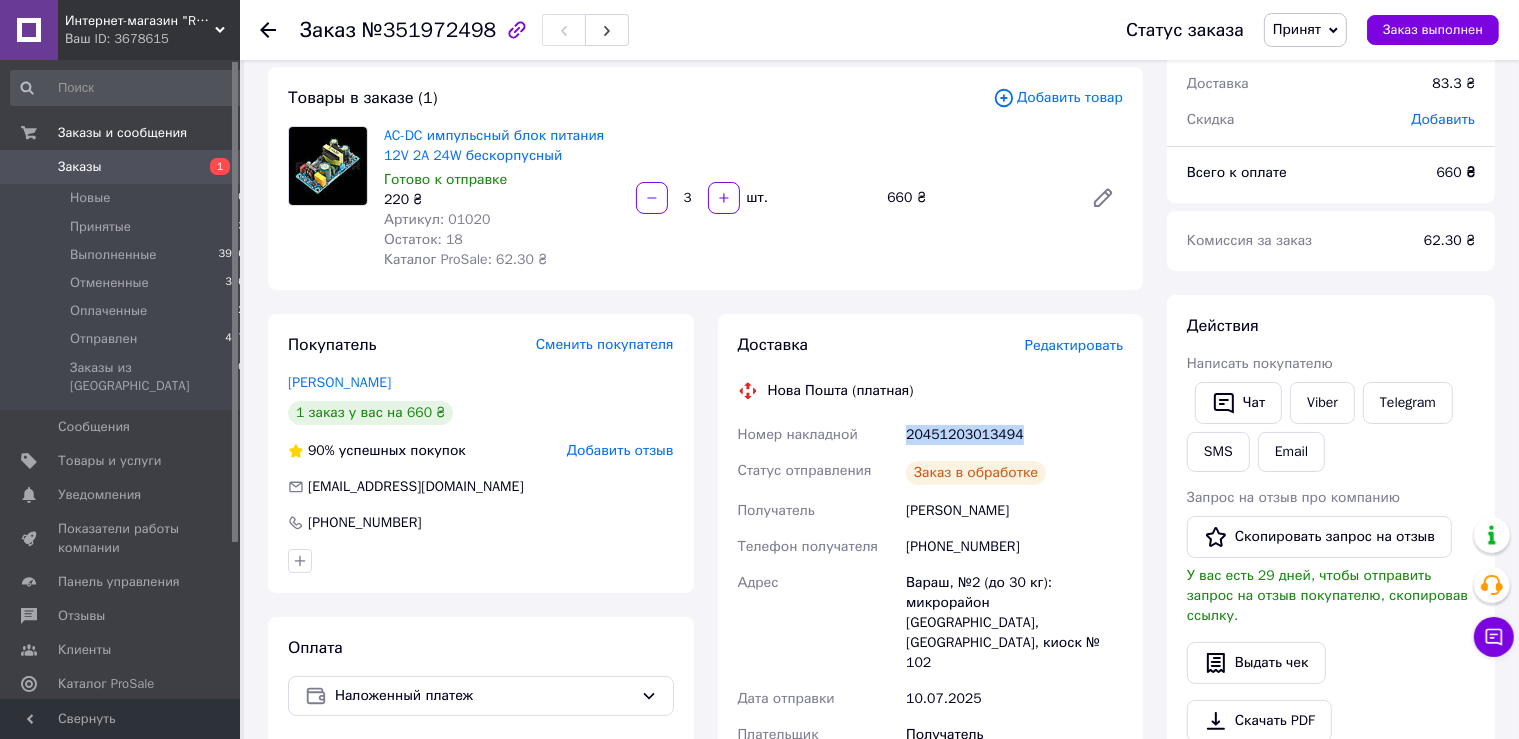click on "20451203013494" at bounding box center [1014, 435] 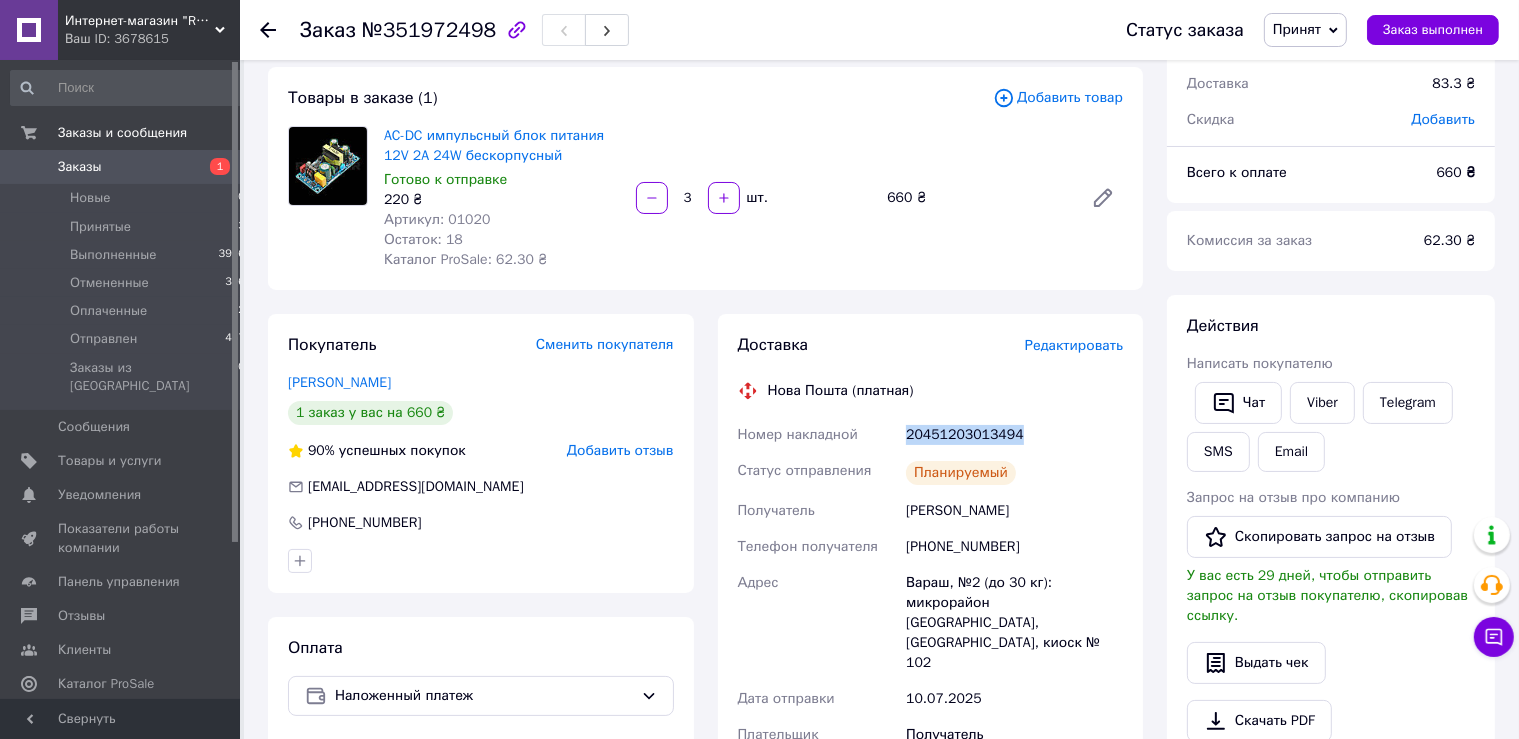copy on "20451203013494" 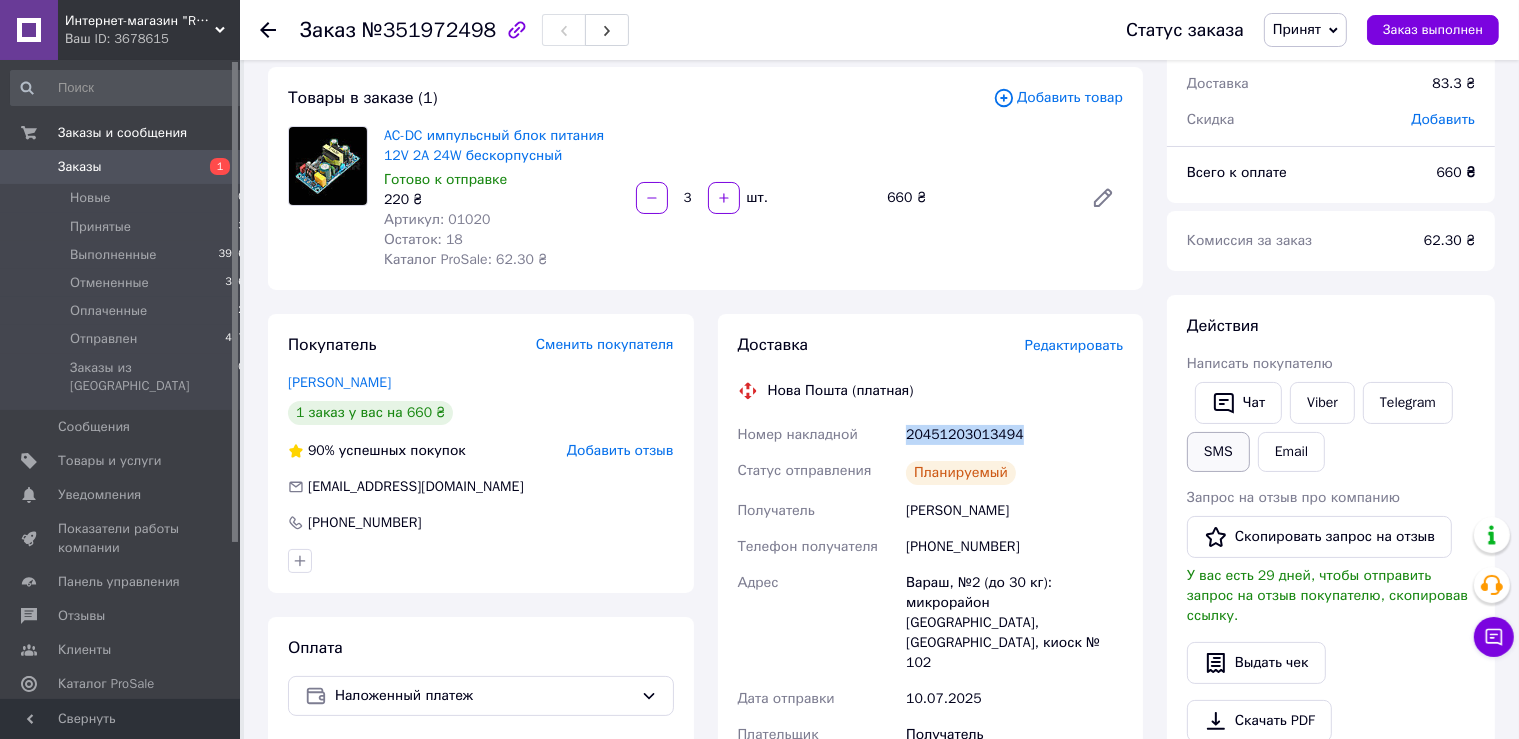 click on "SMS" at bounding box center (1218, 452) 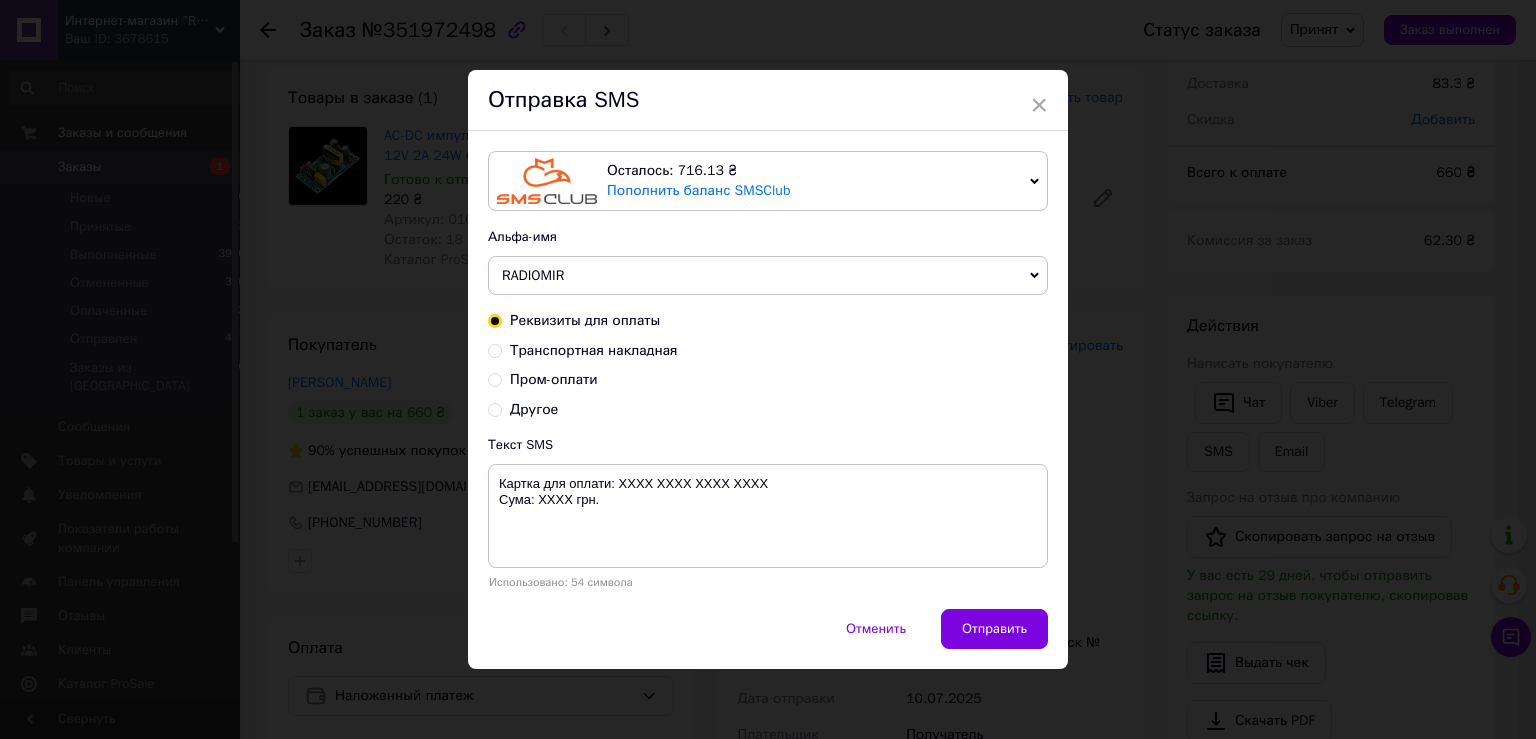 click on "Пром-оплати" at bounding box center [495, 378] 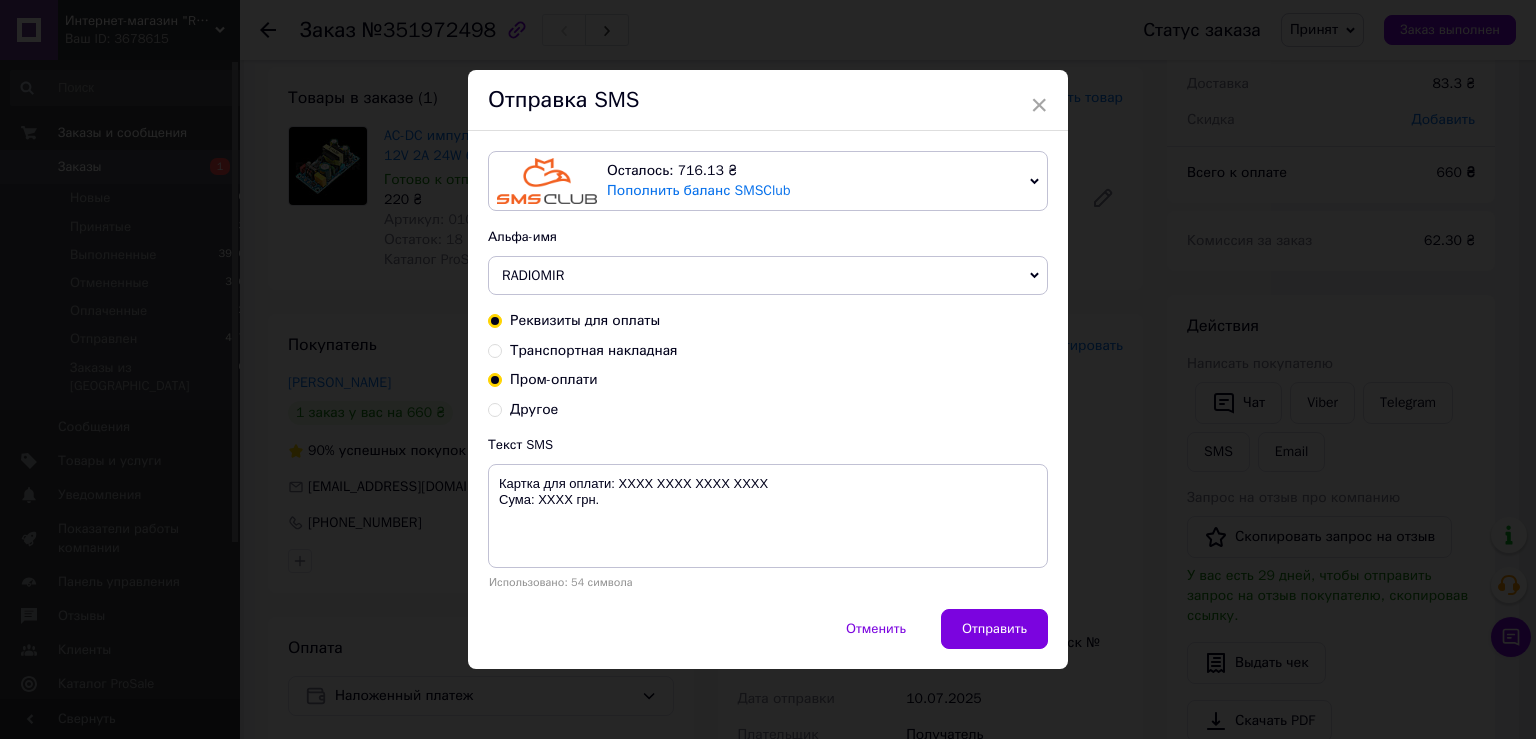 radio on "true" 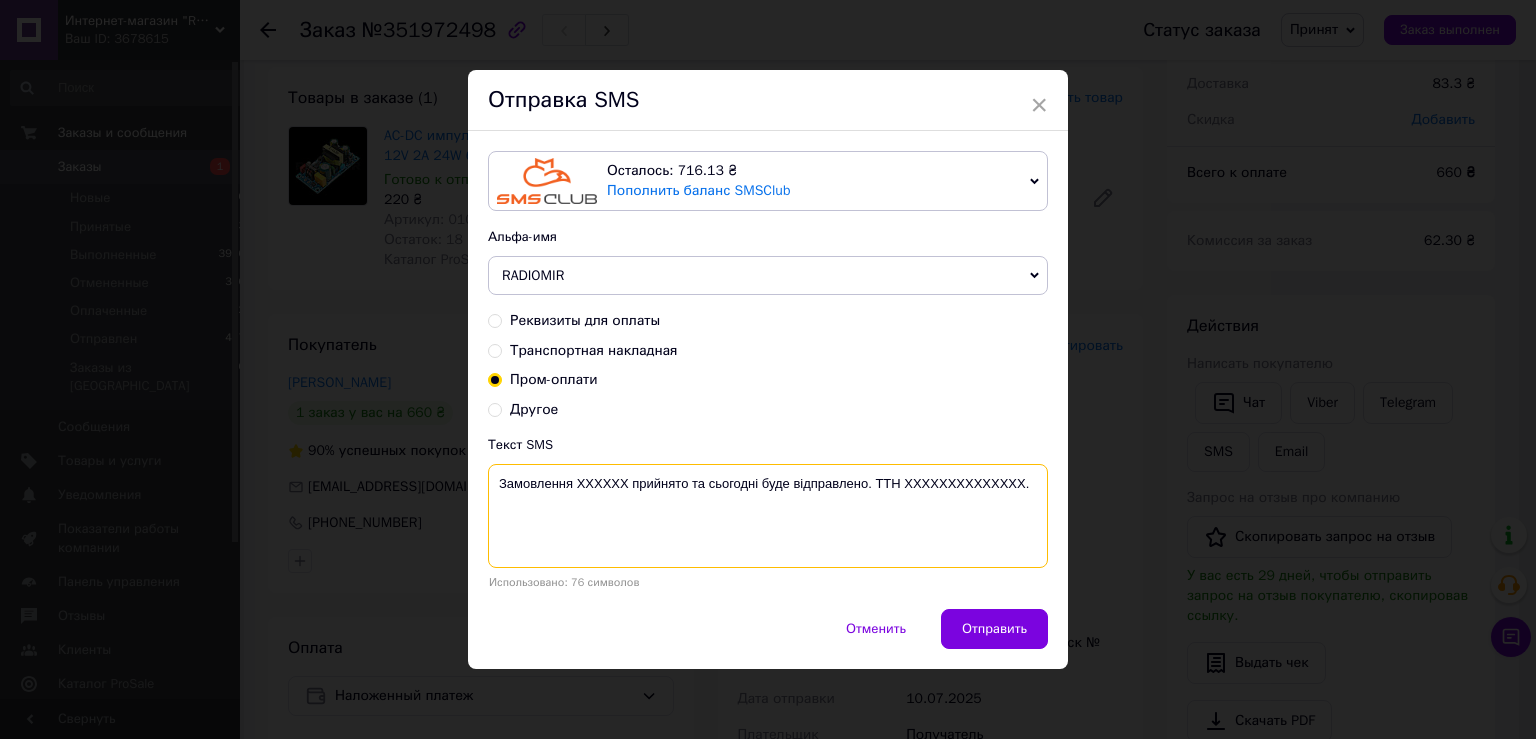 click on "Замовлення ХХХХХХ прийнято та сьогодні буде відправлено. ТТН XXXXXXXXXXXXXX." at bounding box center (768, 516) 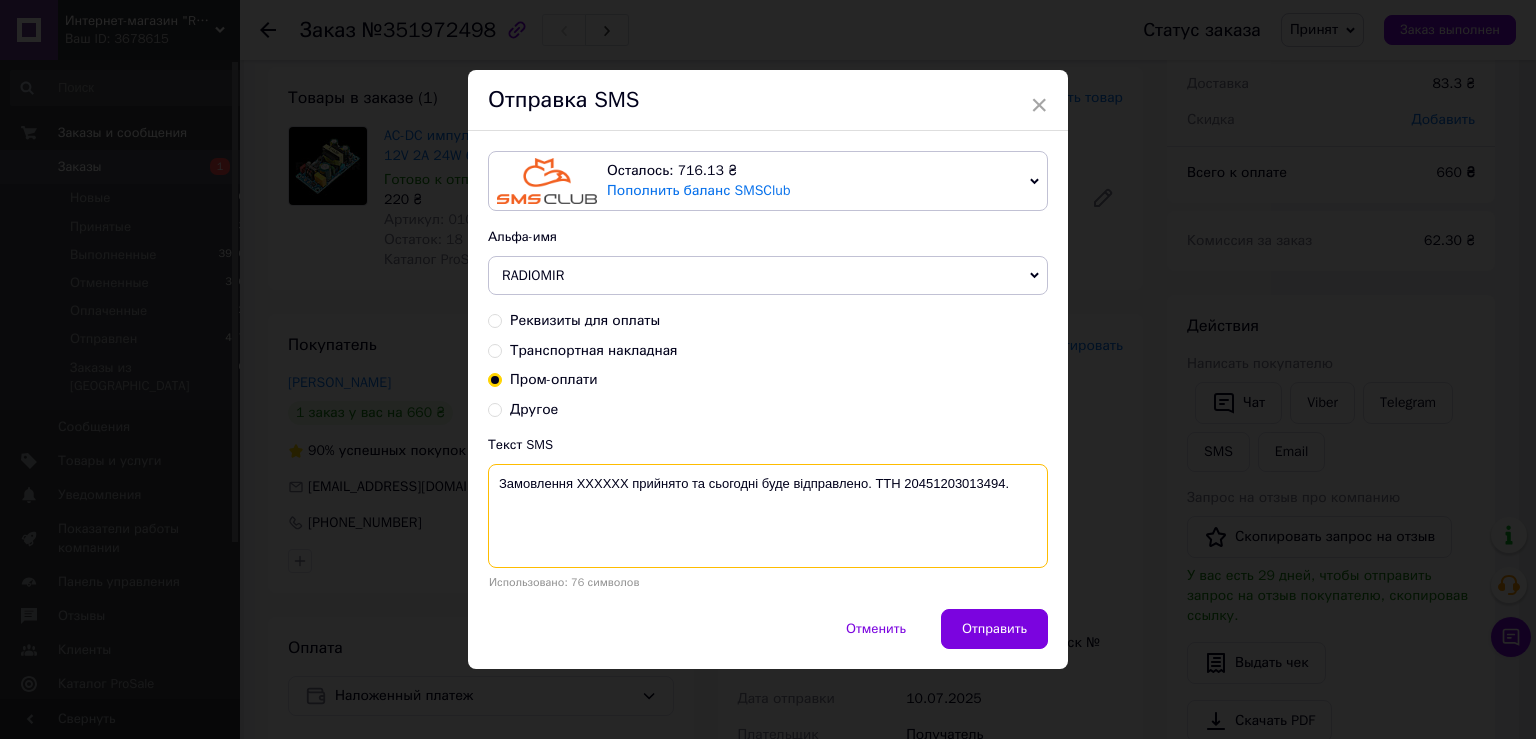 click on "Замовлення ХХХХХХ прийнято та сьогодні буде відправлено. ТТН 20451203013494." at bounding box center (768, 516) 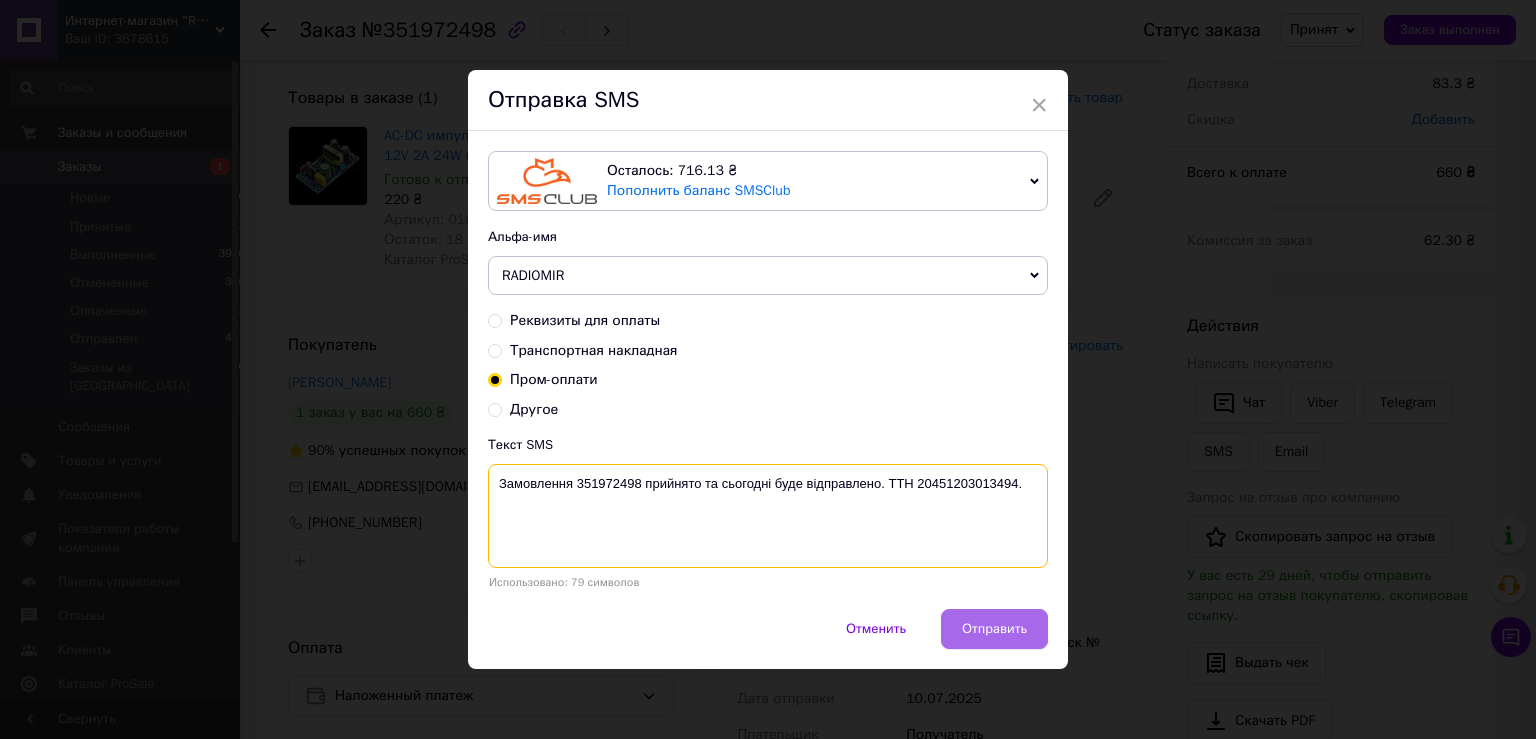type on "Замовлення 351972498 прийнято та сьогодні буде відправлено. ТТН 20451203013494." 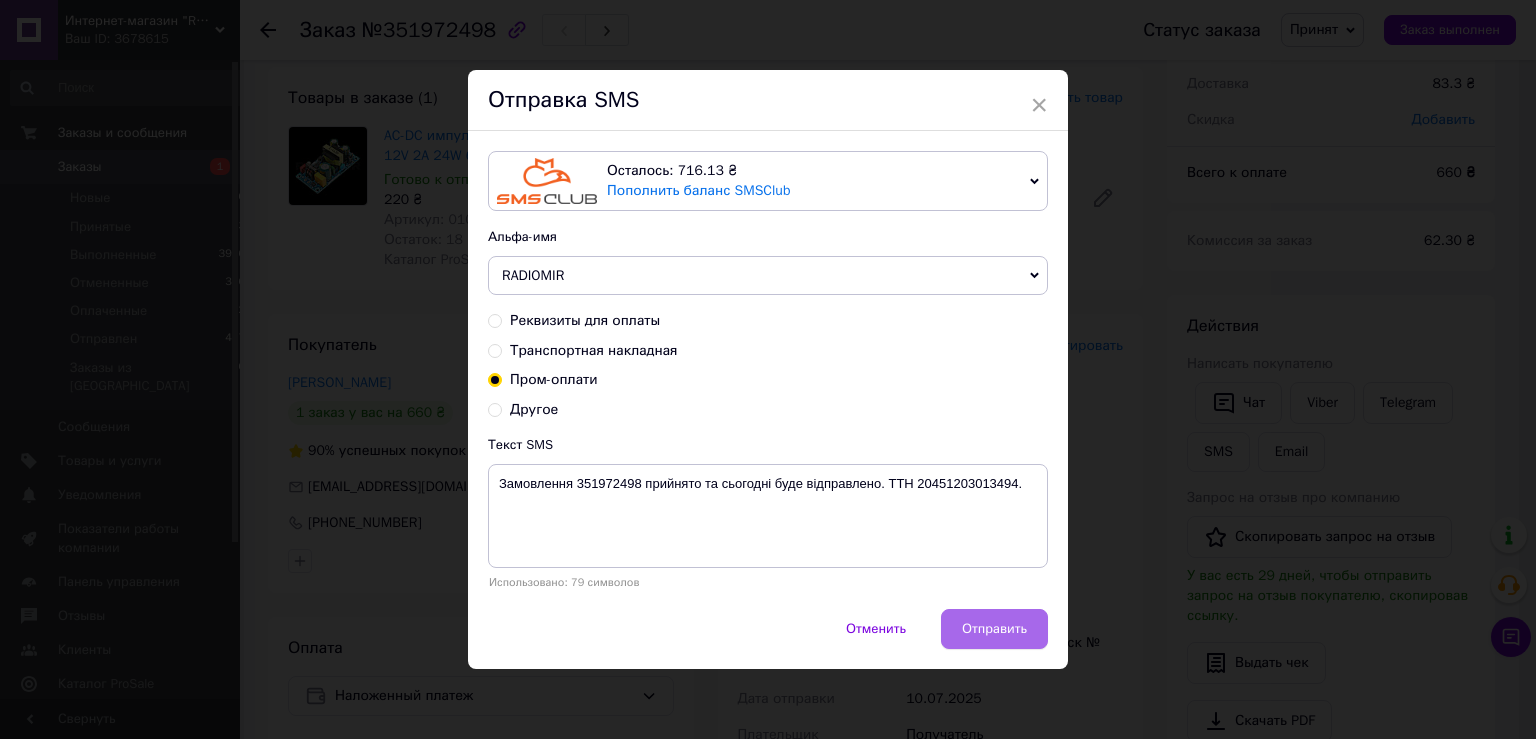 click on "Отправить" at bounding box center (994, 629) 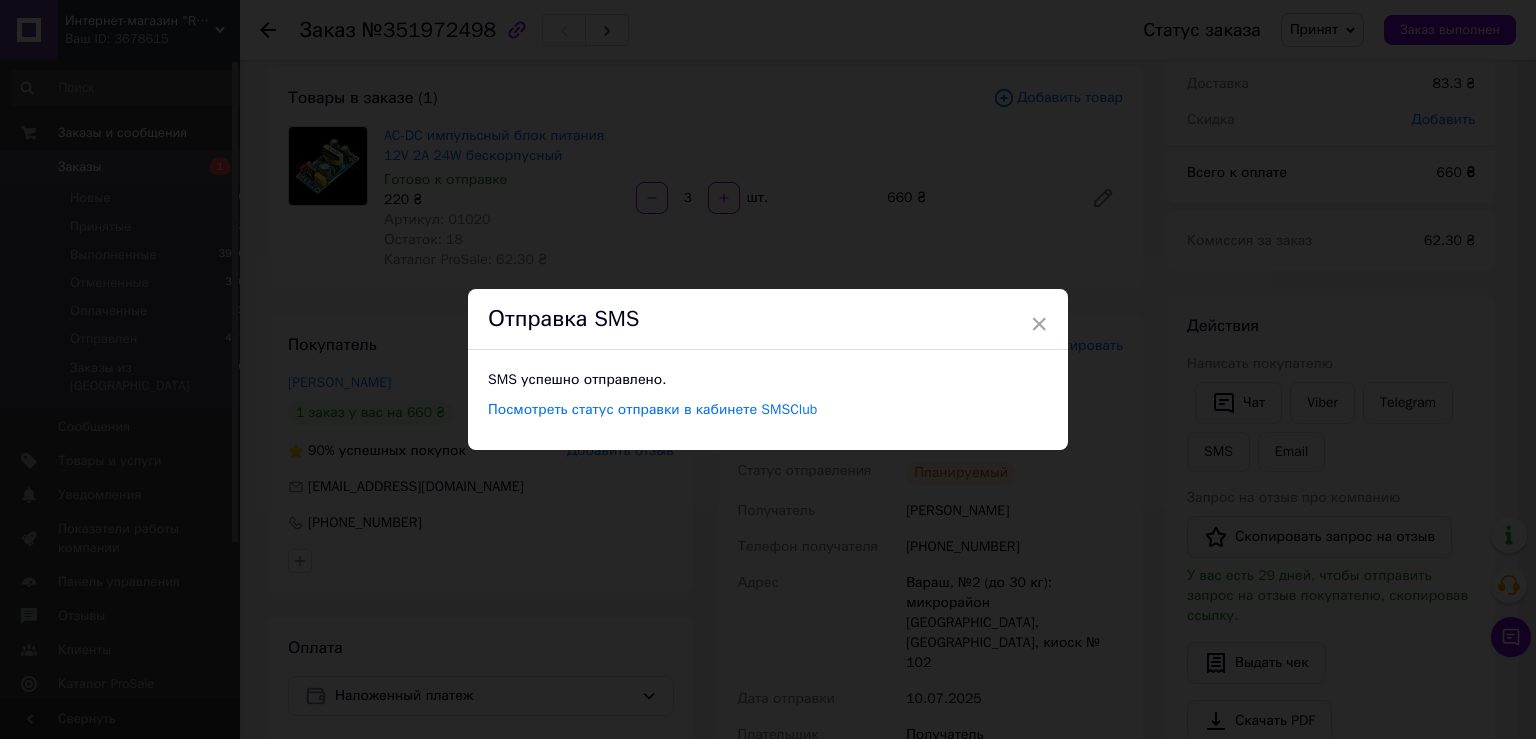 click on "×" at bounding box center [1039, 324] 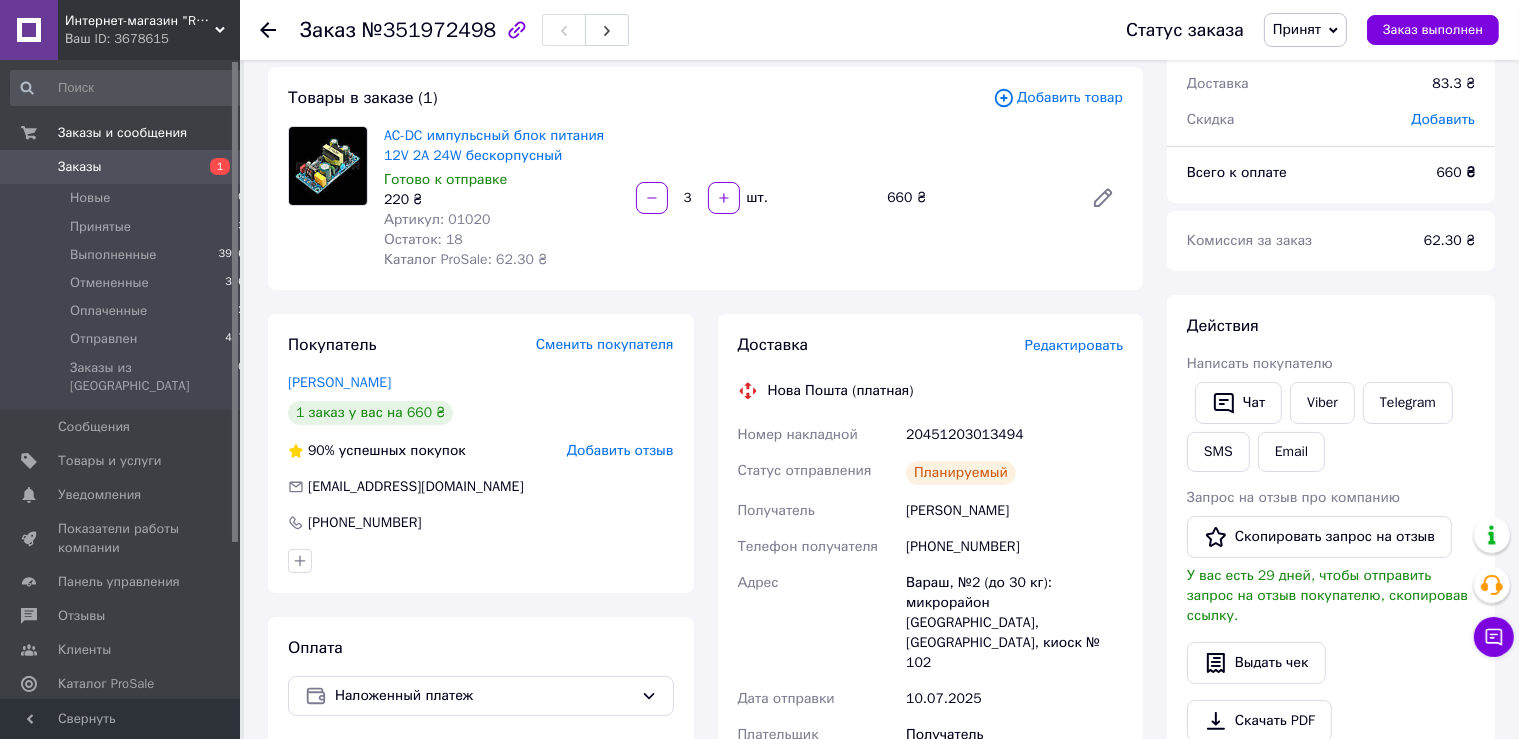 click on "20451203013494" at bounding box center (1014, 435) 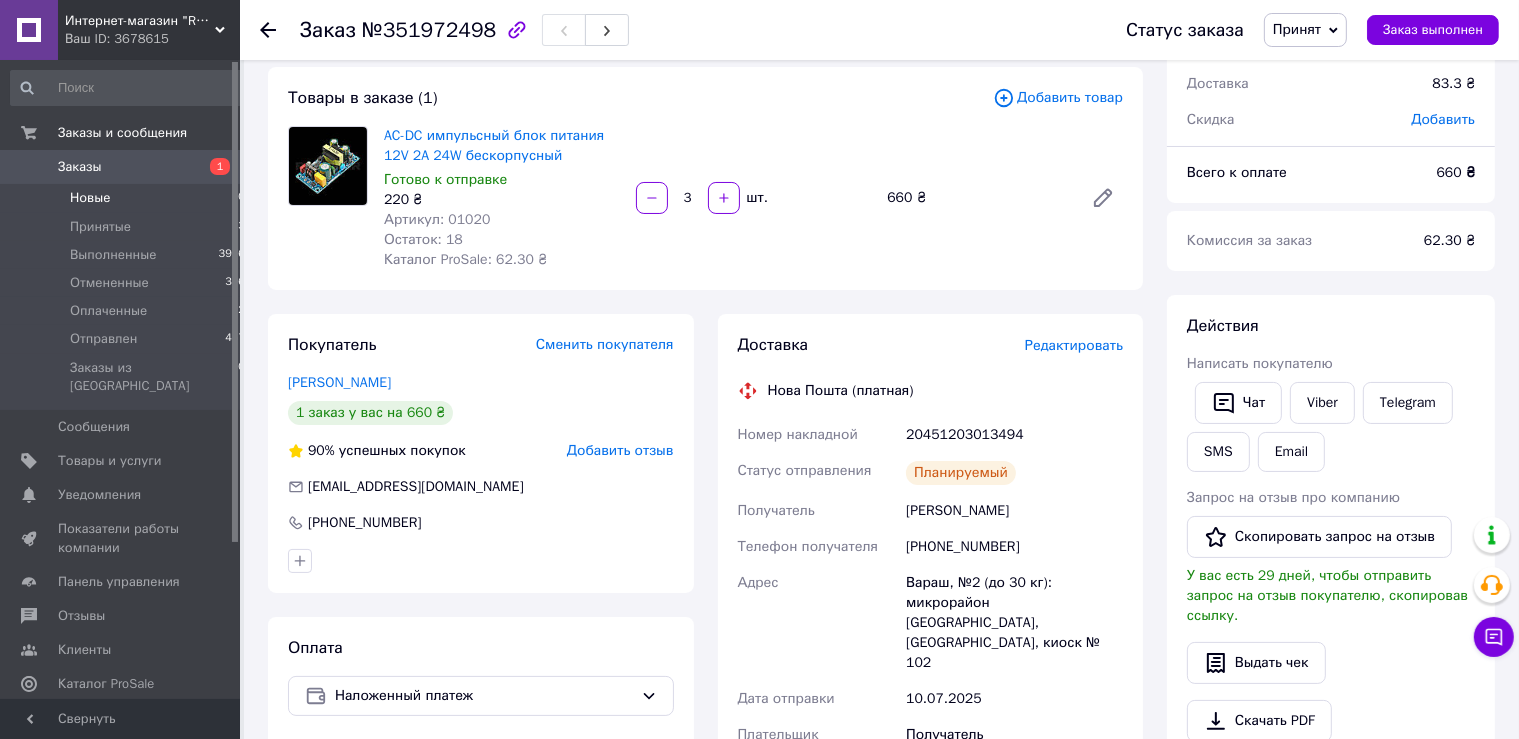 click on "Новые" at bounding box center [90, 198] 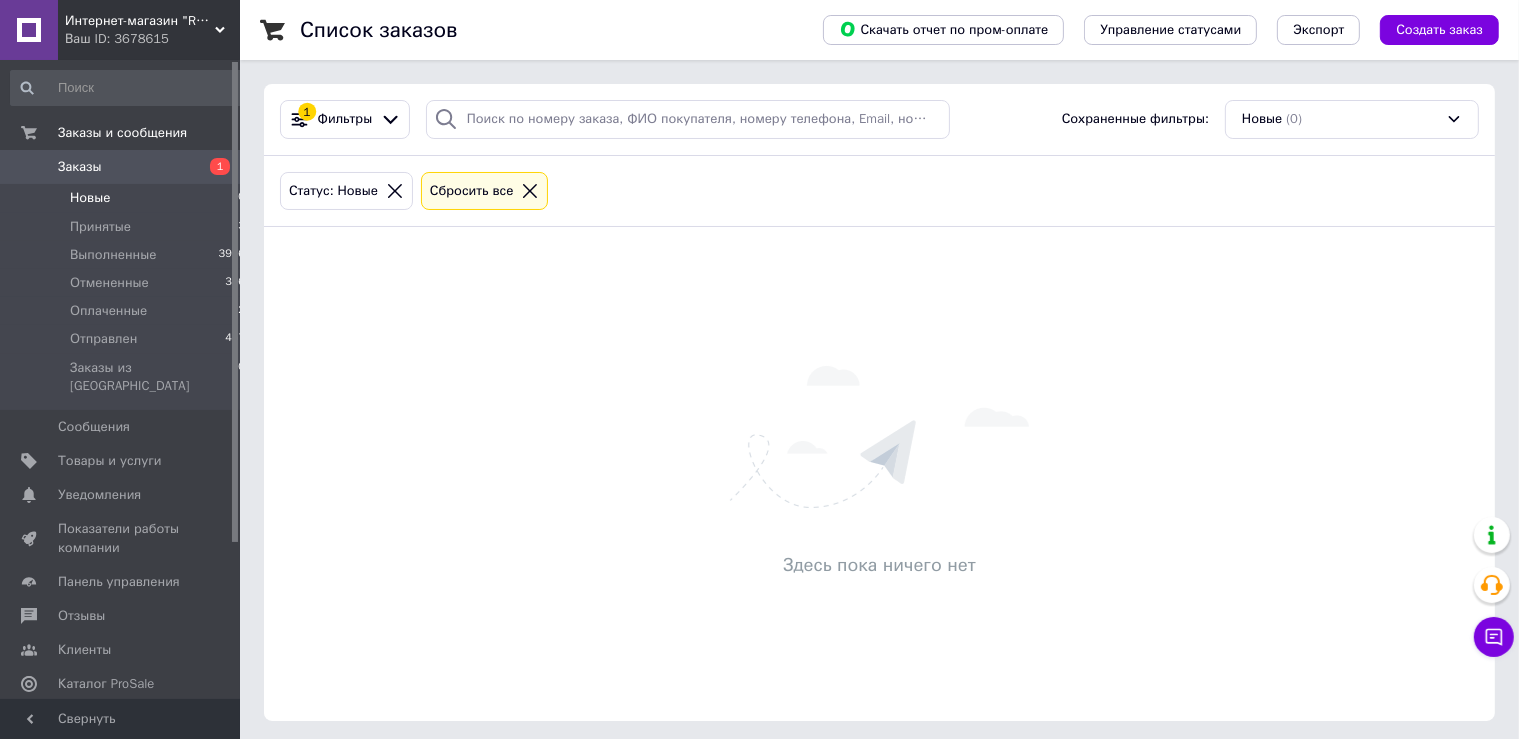 click on "Новые" at bounding box center [90, 198] 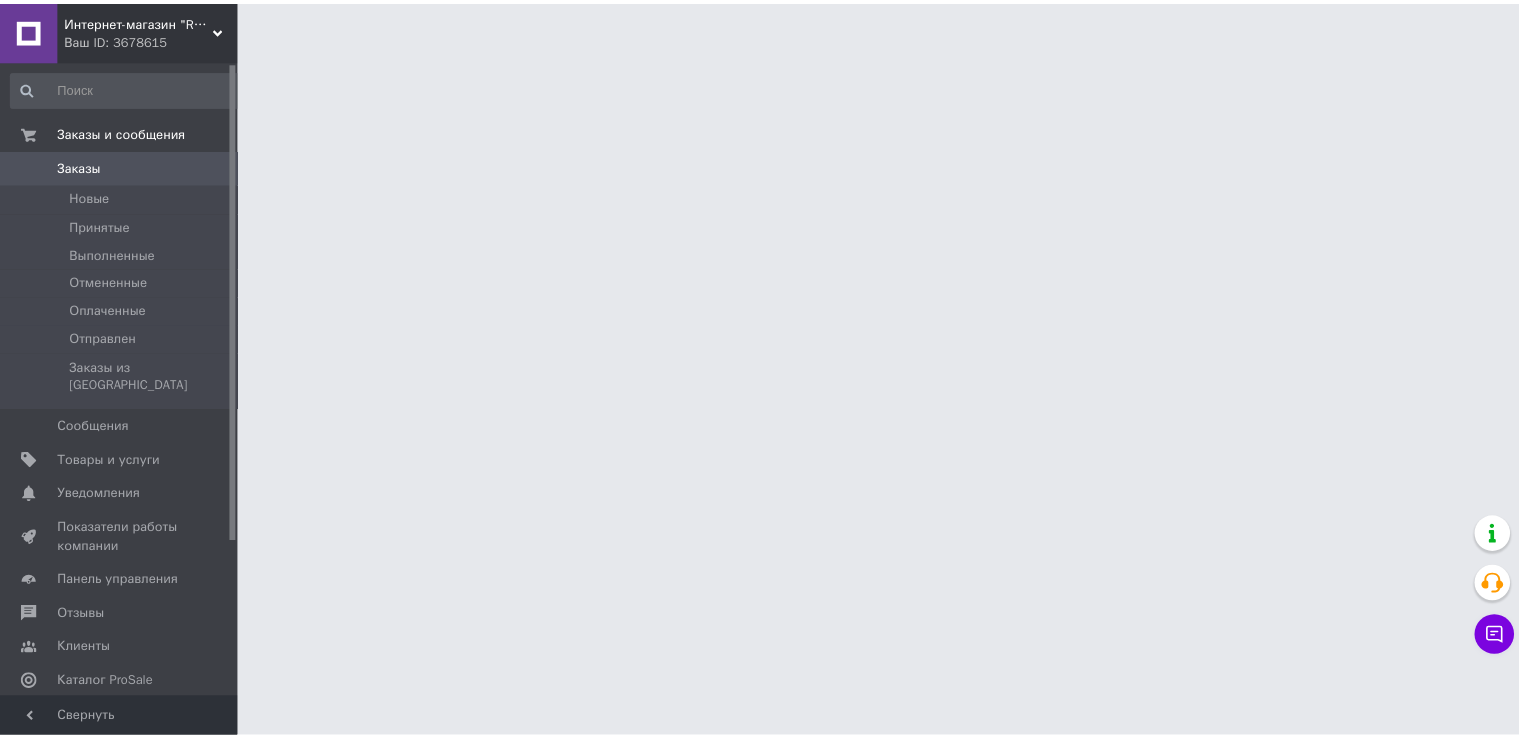 scroll, scrollTop: 0, scrollLeft: 0, axis: both 